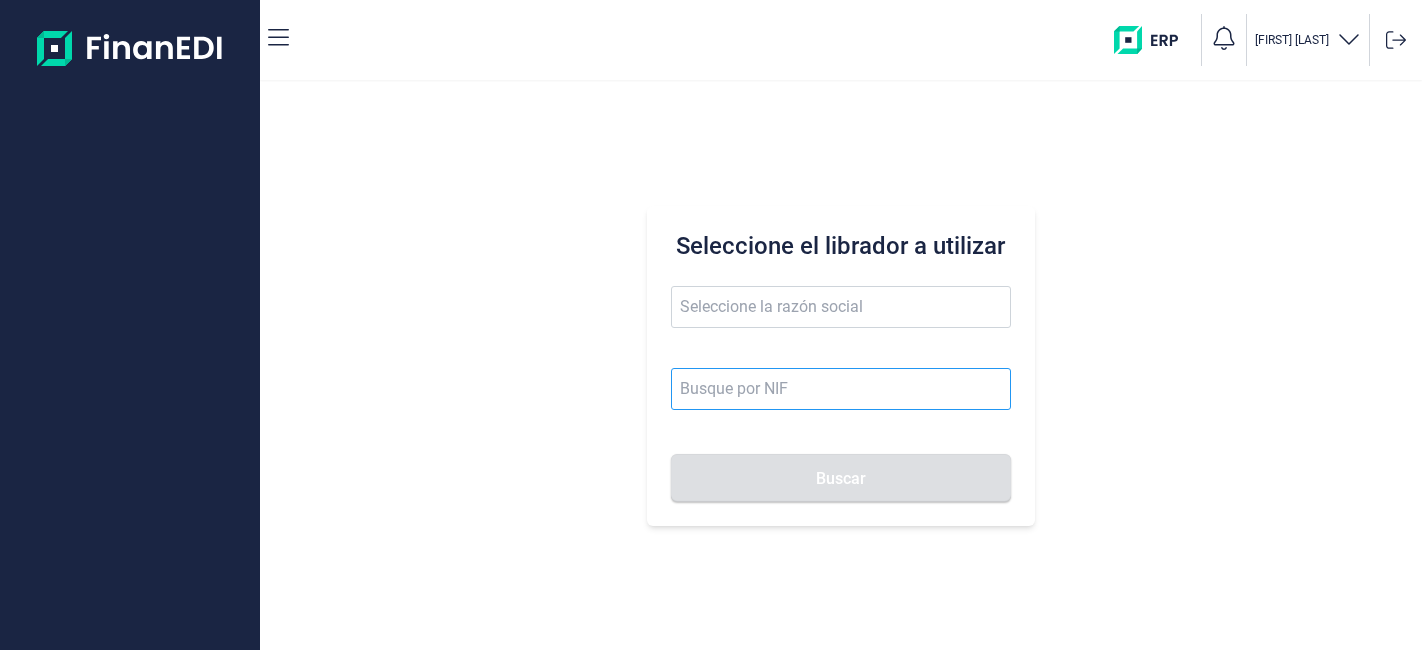 scroll, scrollTop: 0, scrollLeft: 0, axis: both 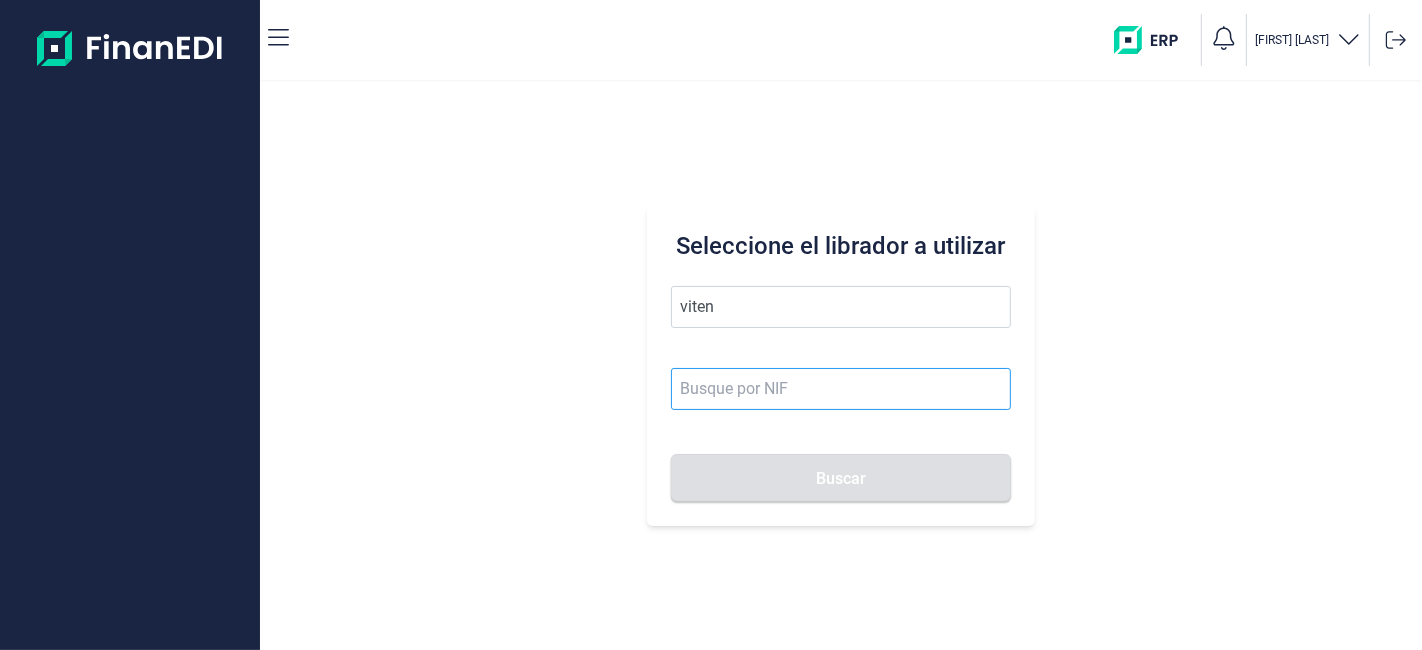 type on "viten" 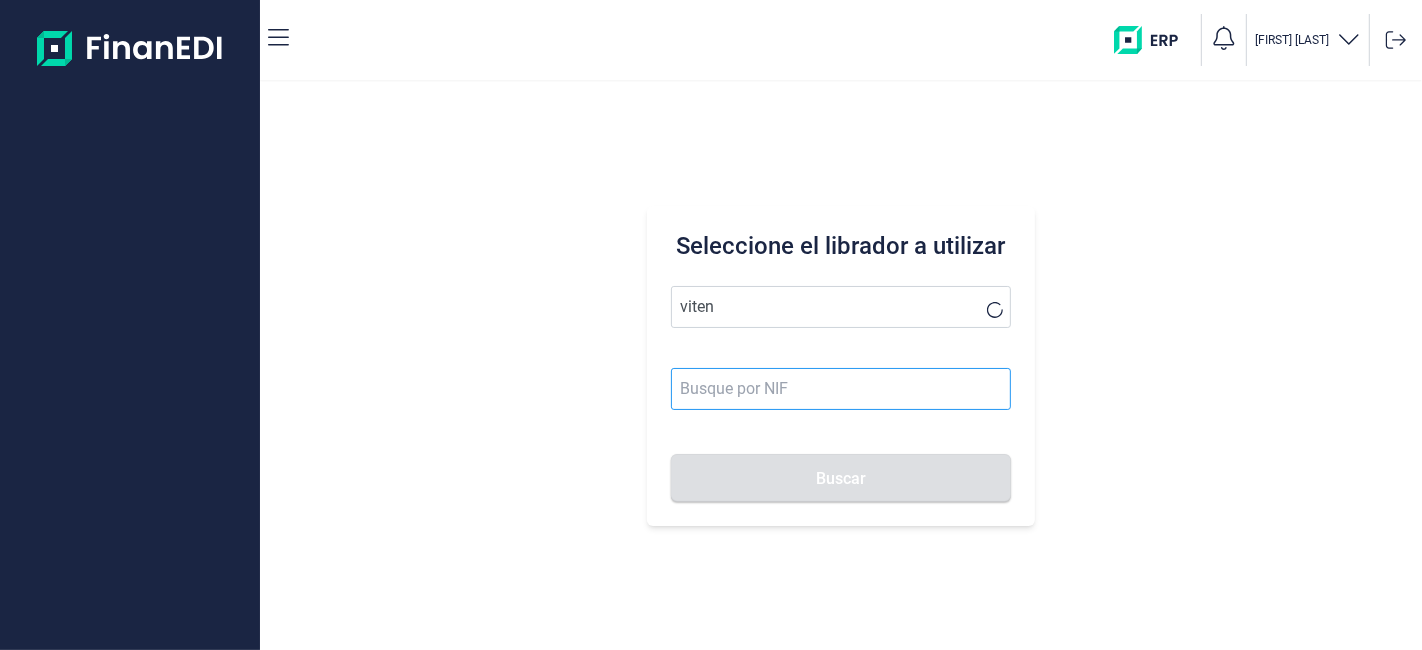 scroll, scrollTop: 0, scrollLeft: 0, axis: both 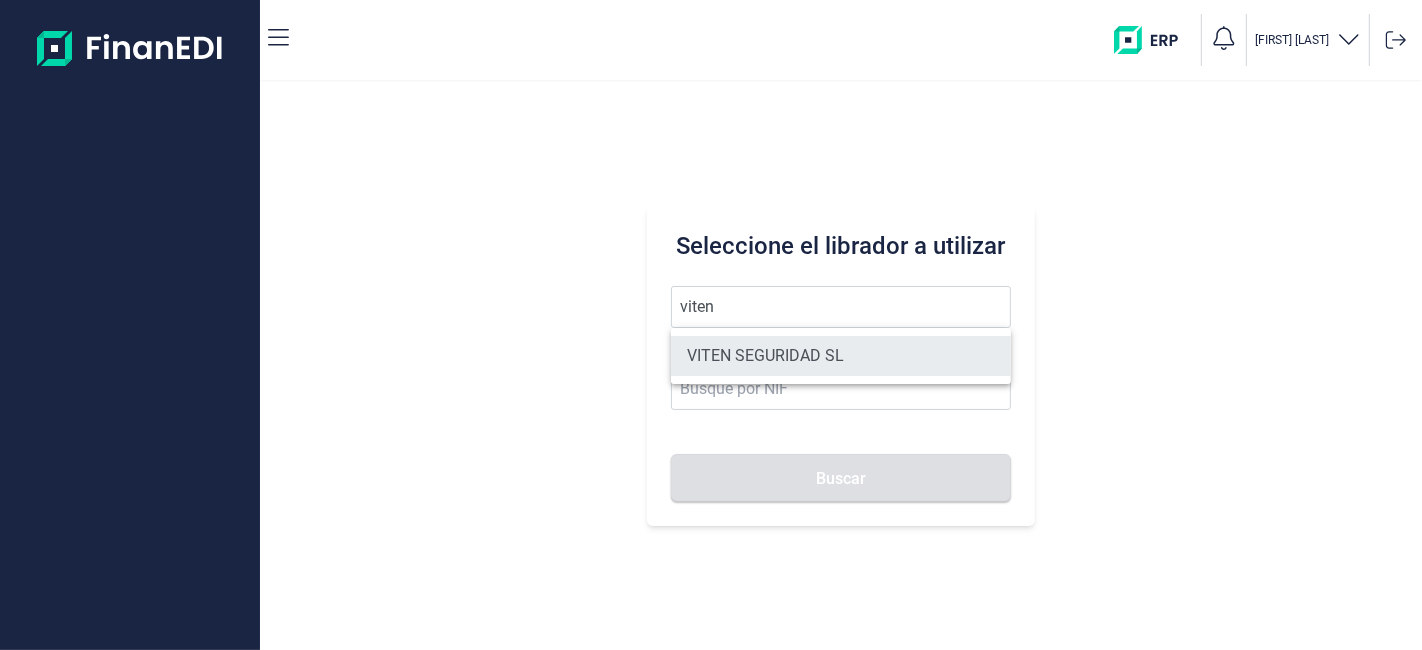 click on "VITEN SEGURIDAD SL" at bounding box center (840, 356) 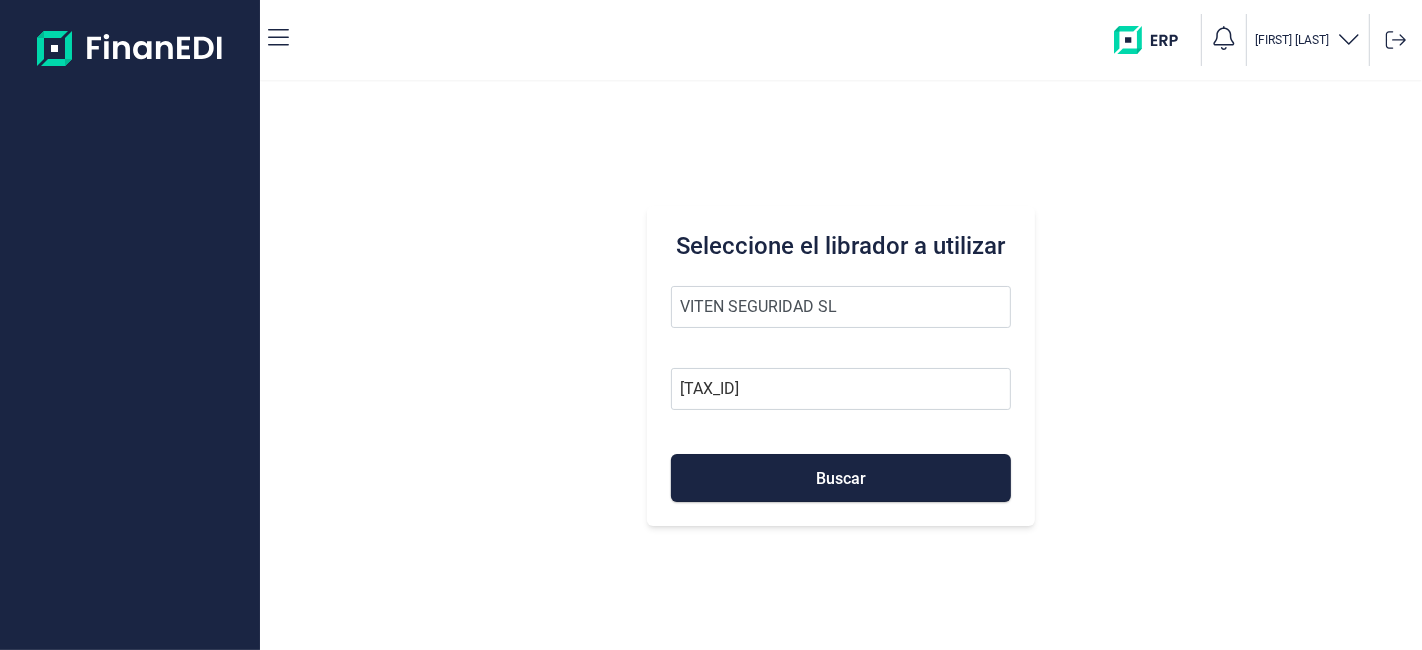 click on "[ORGANIZATION_NAME] B83744680 Buscar" at bounding box center [840, 394] 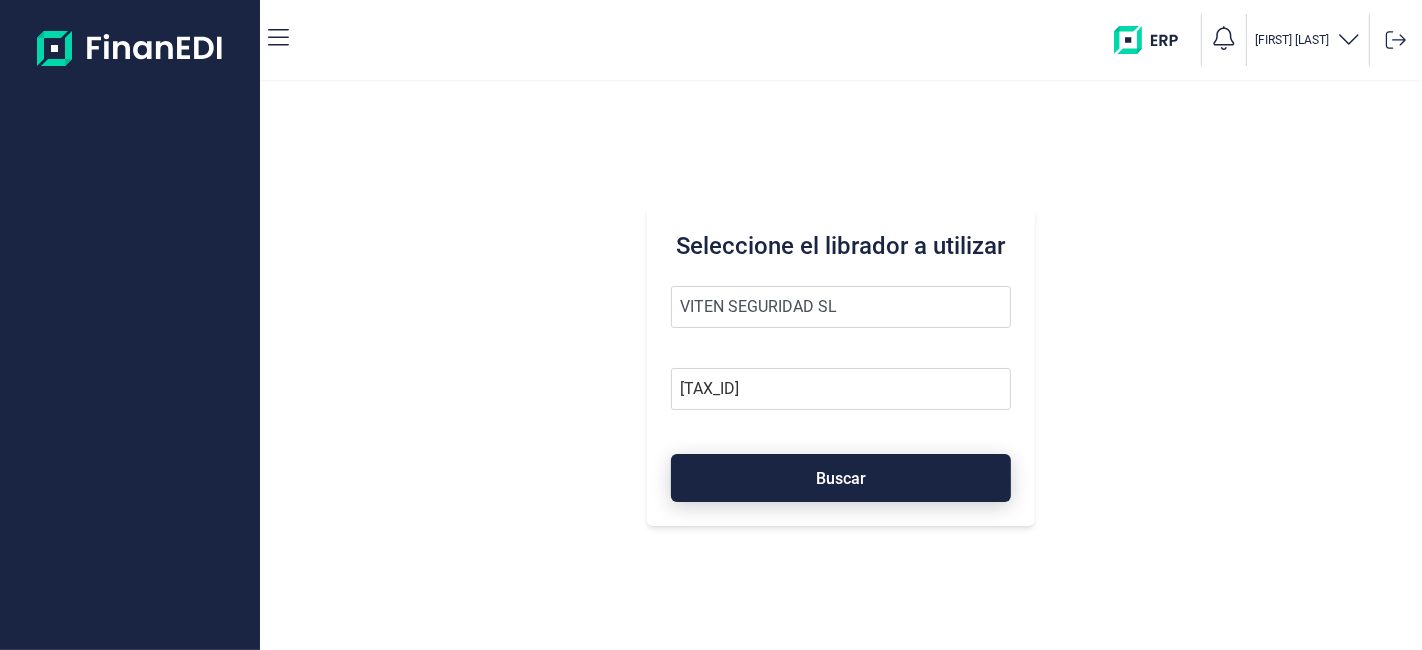 click on "Buscar" at bounding box center [840, 478] 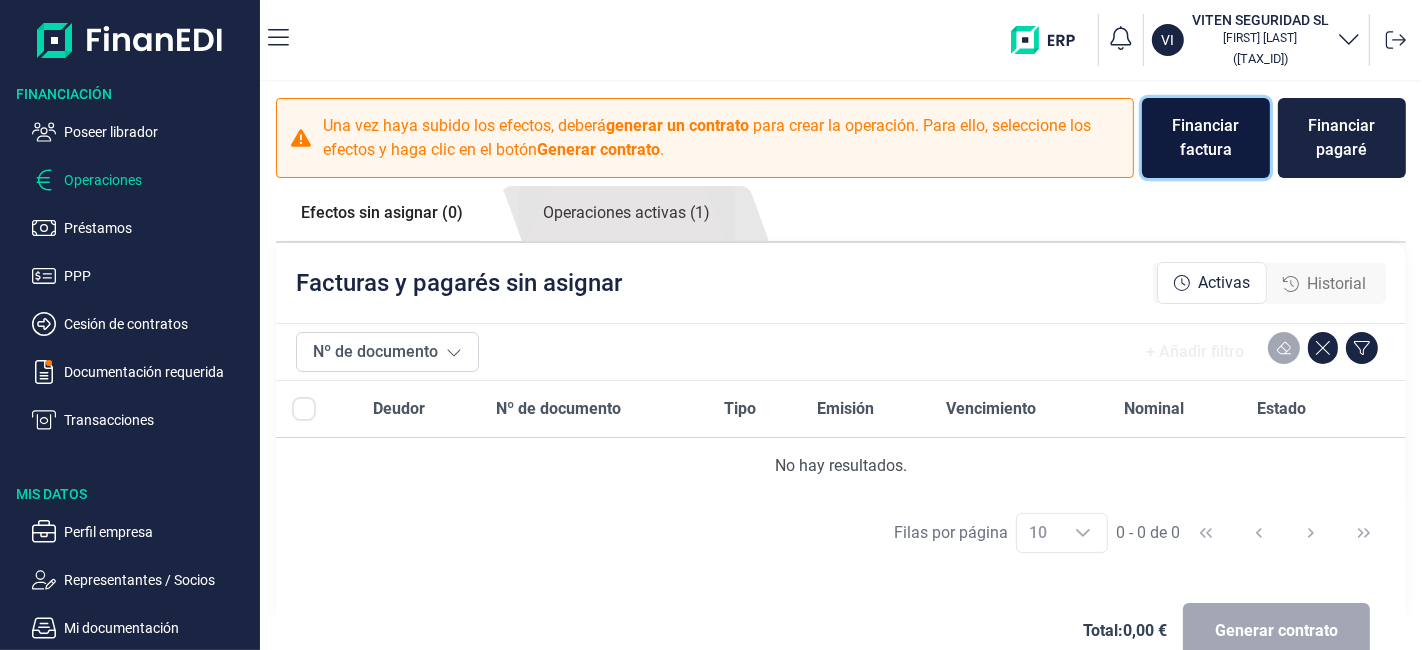 click on "Financiar factura" at bounding box center [1206, 138] 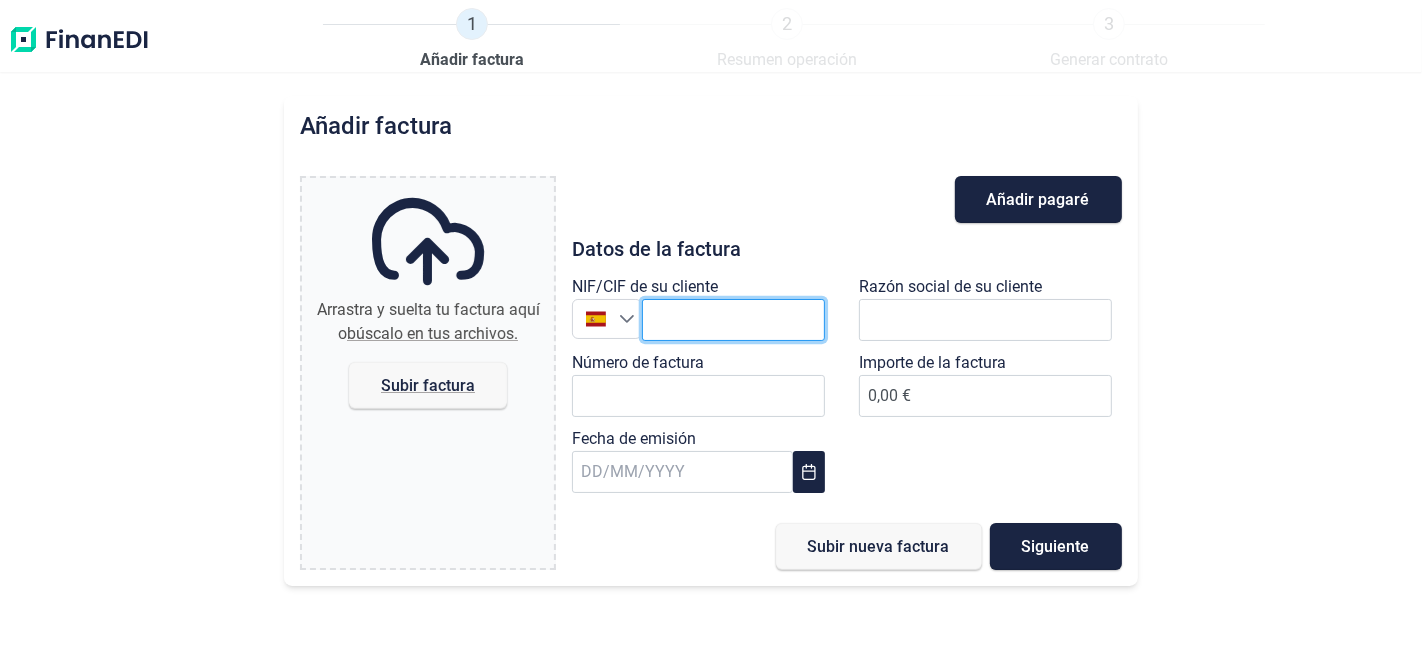 click at bounding box center (733, 320) 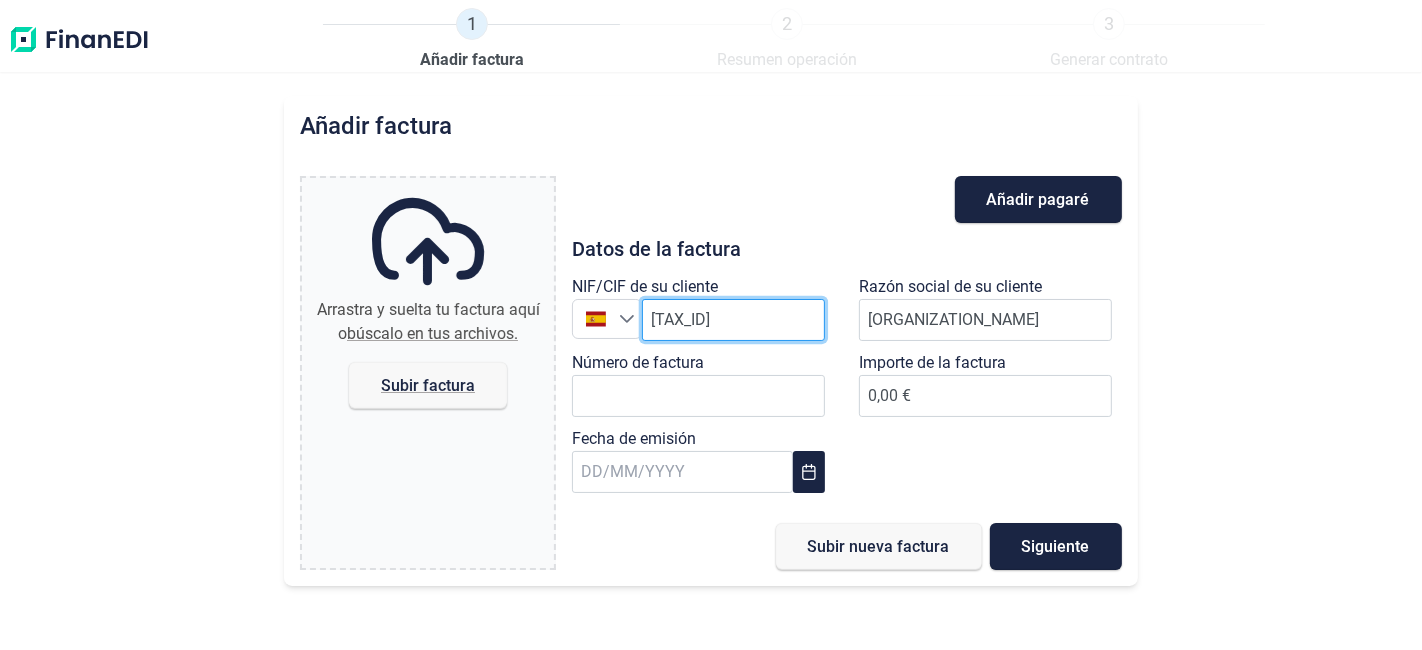 type on "[TAX_ID]" 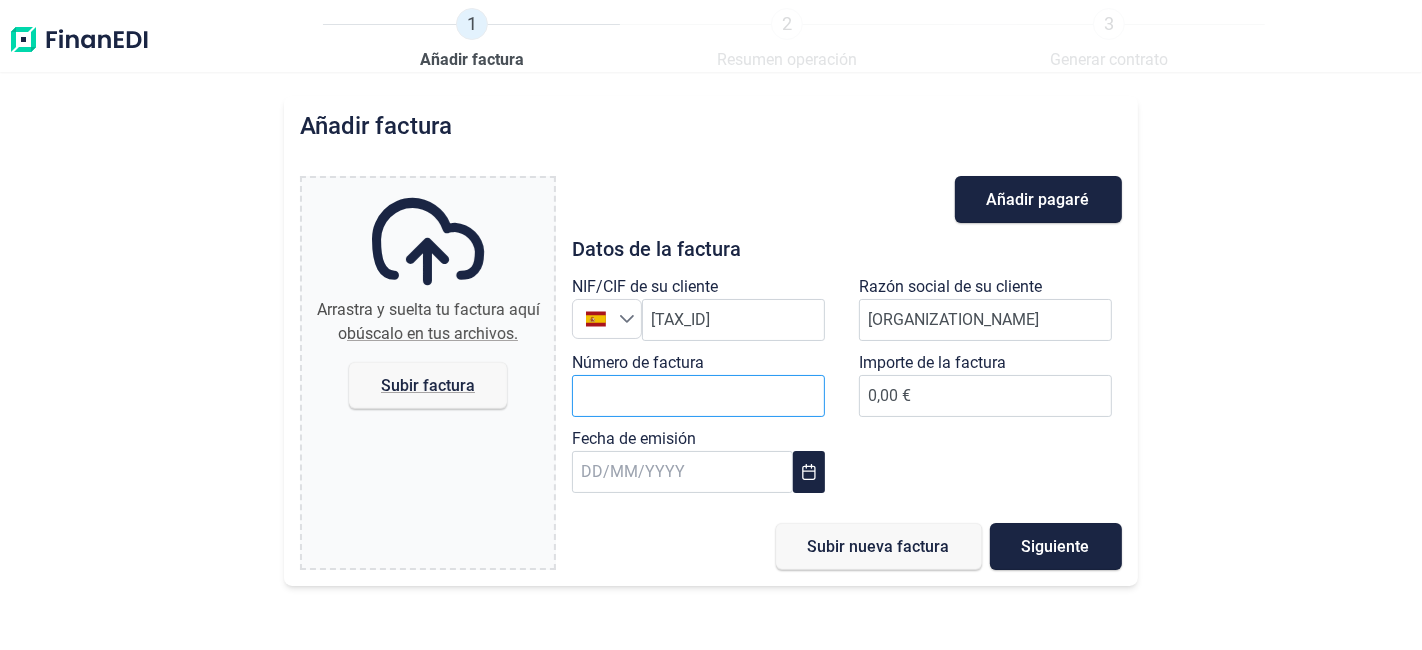 drag, startPoint x: 720, startPoint y: 372, endPoint x: 698, endPoint y: 389, distance: 27.802877 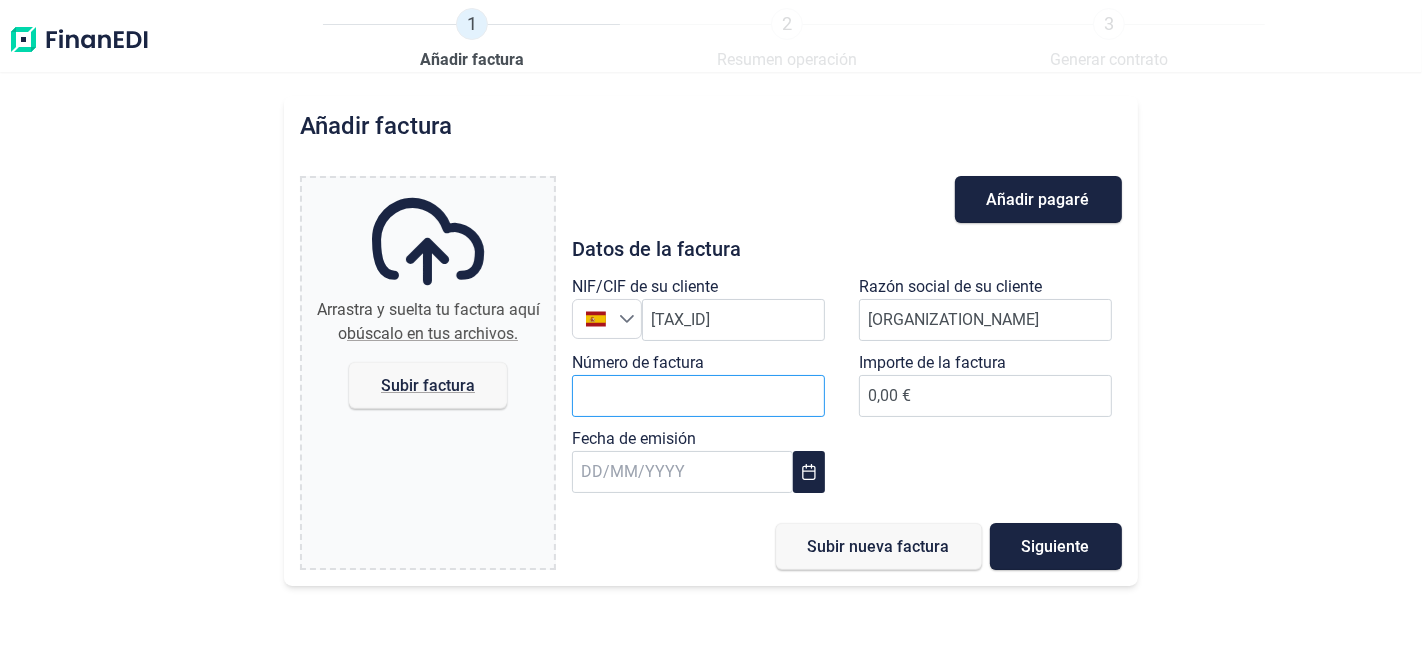 click on "Número de factura" at bounding box center [703, 313] 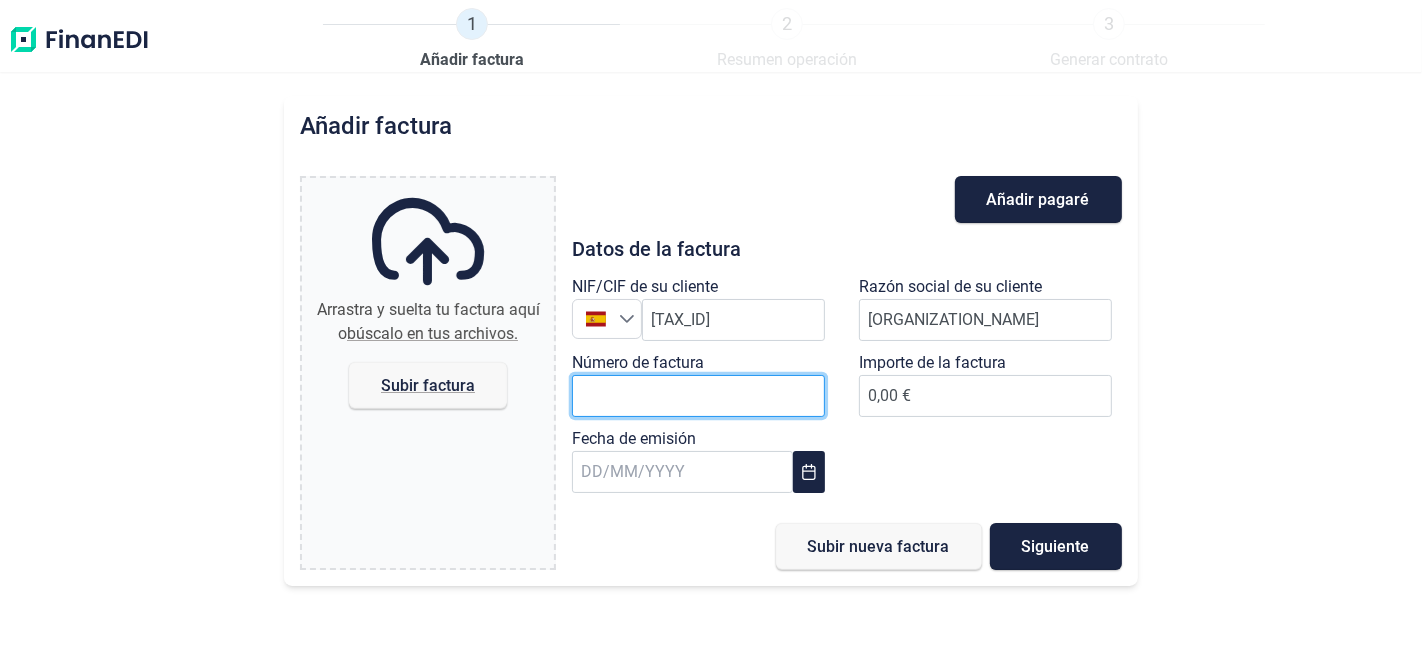 click on "Número de factura" at bounding box center [698, 396] 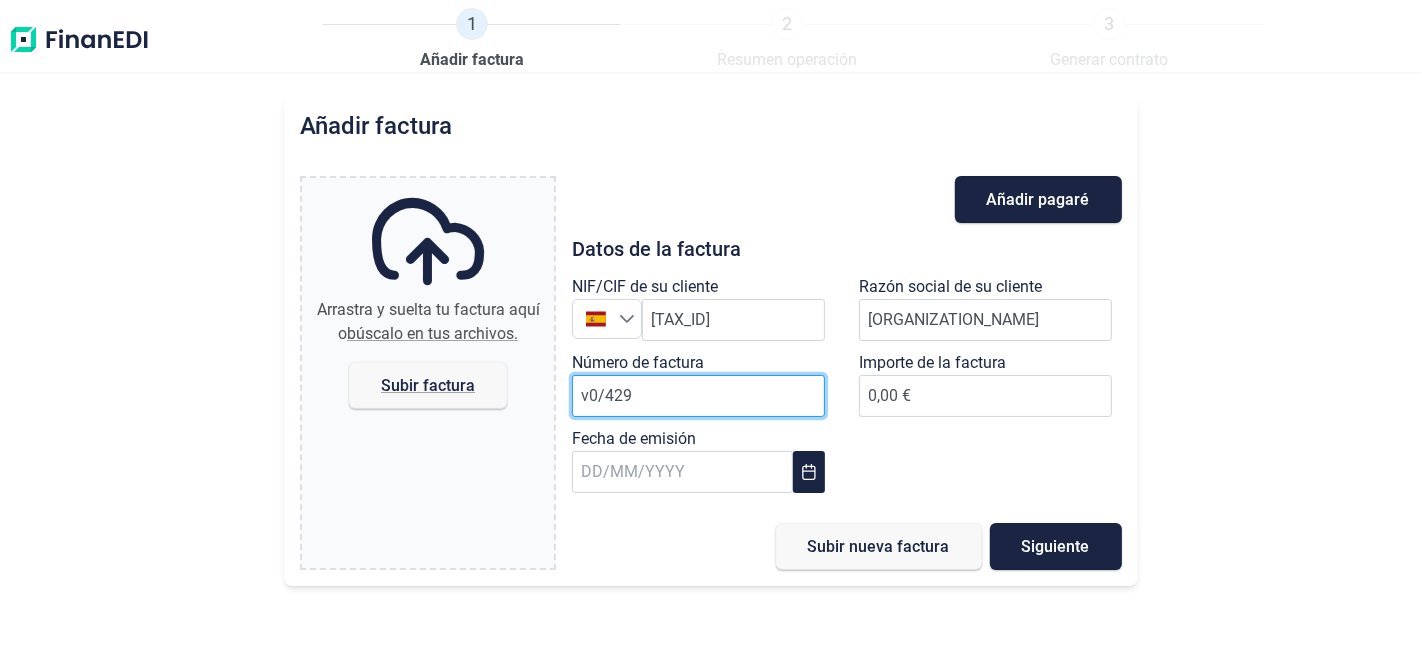 type on "v0/429" 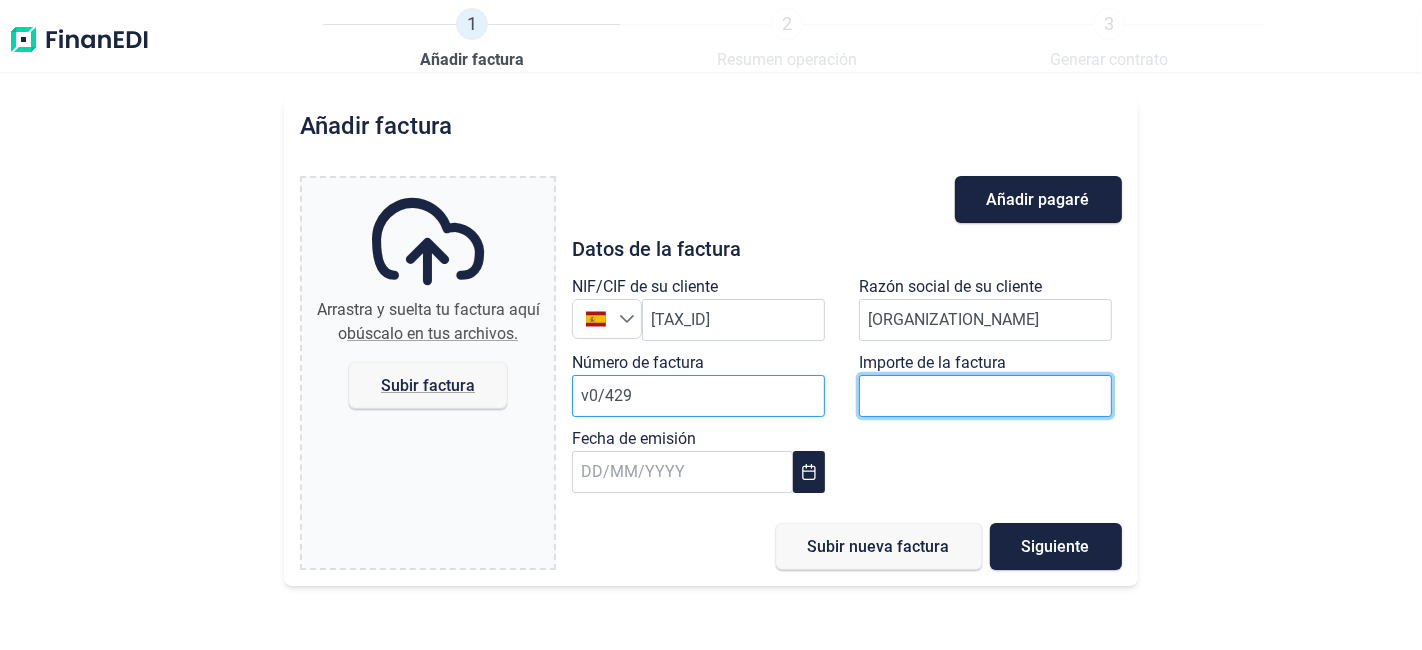 type 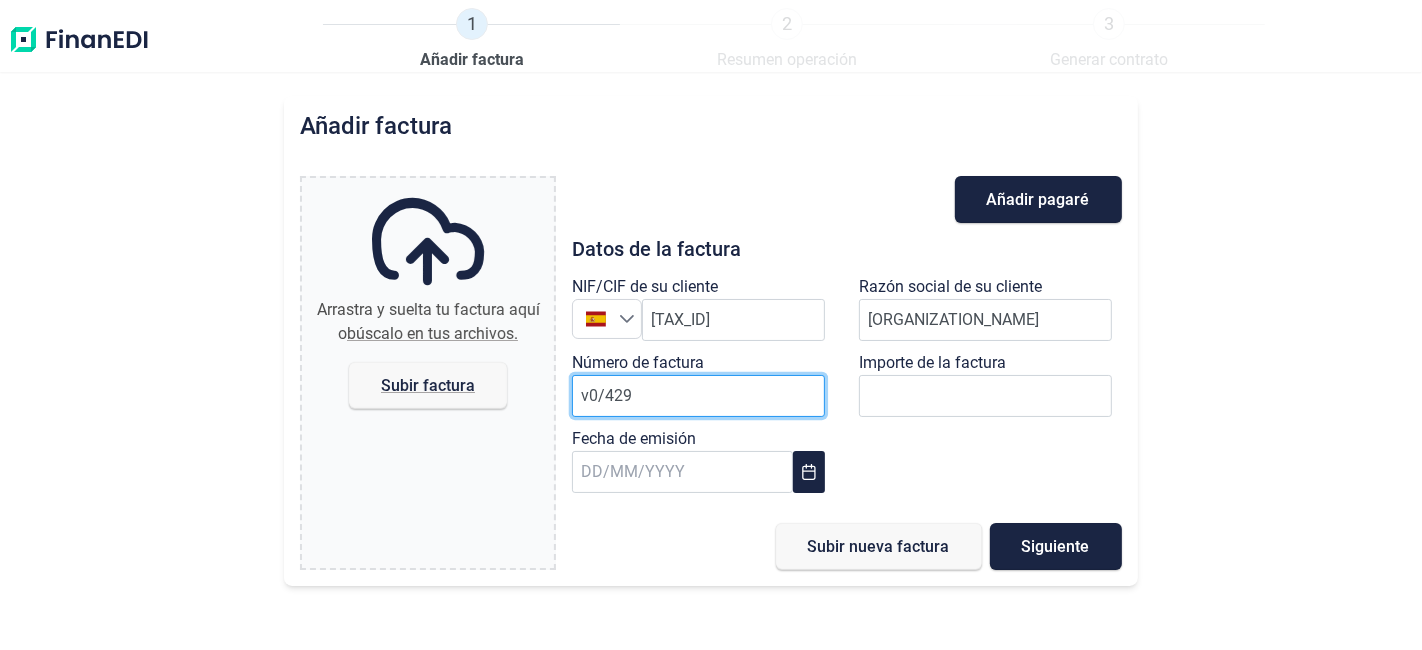 click on "v0/429" at bounding box center [698, 396] 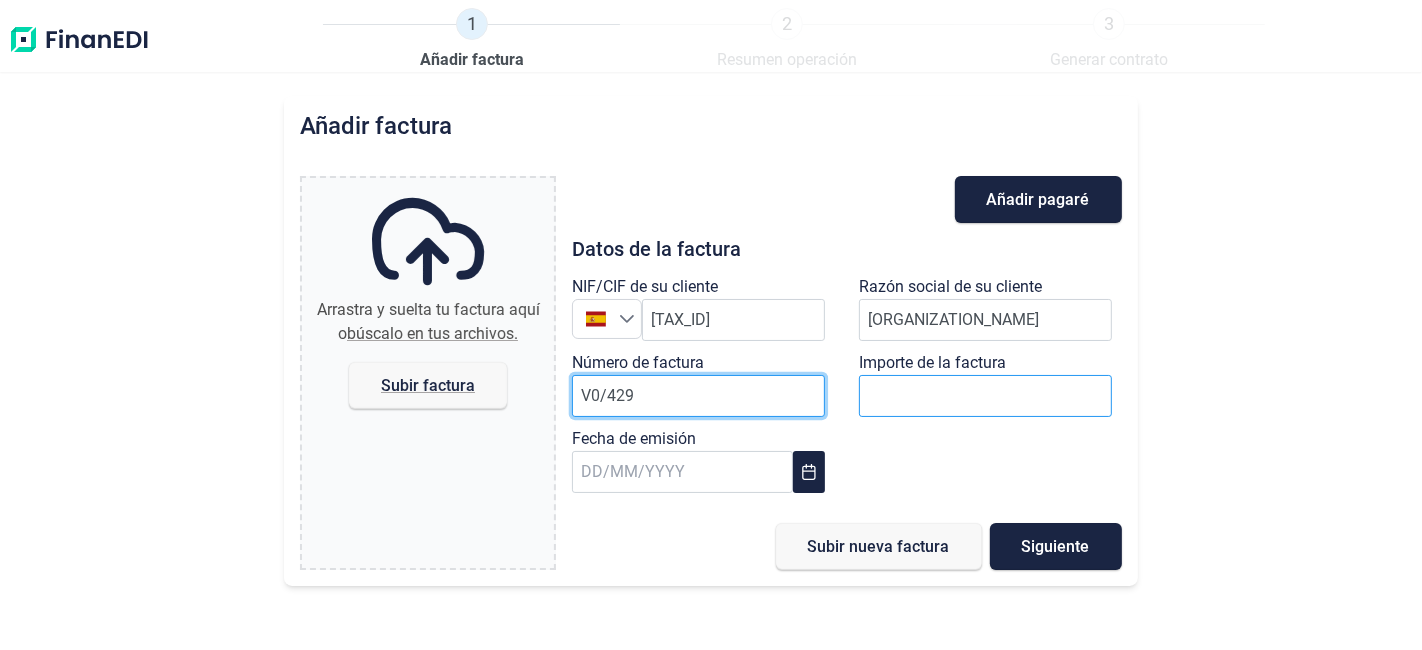 type on "V0/429" 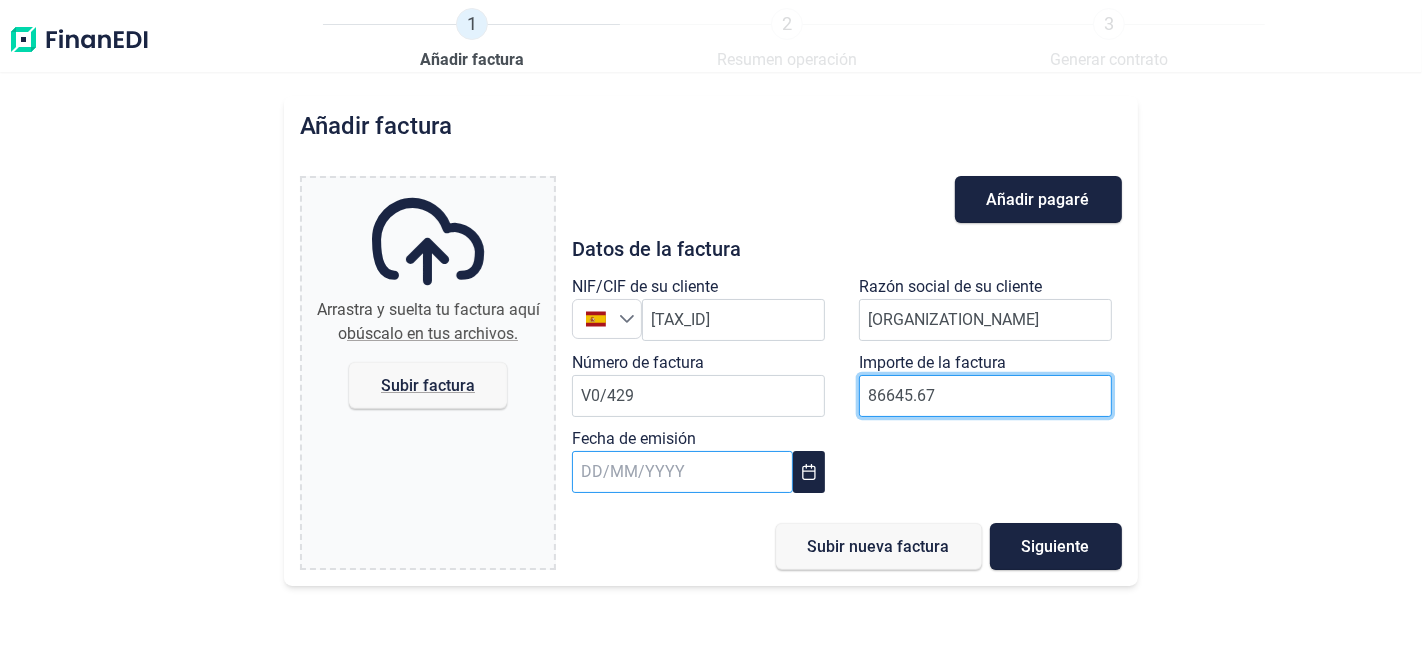 type on "86645.67" 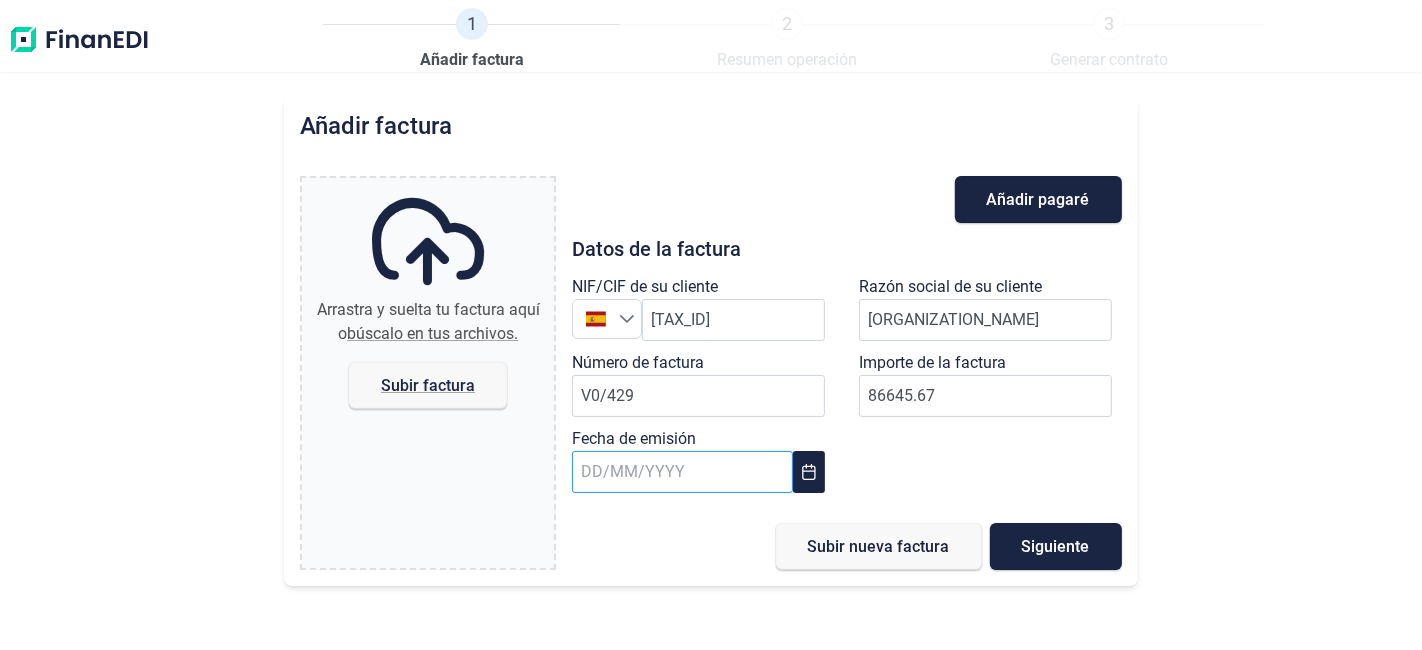 click at bounding box center [682, 472] 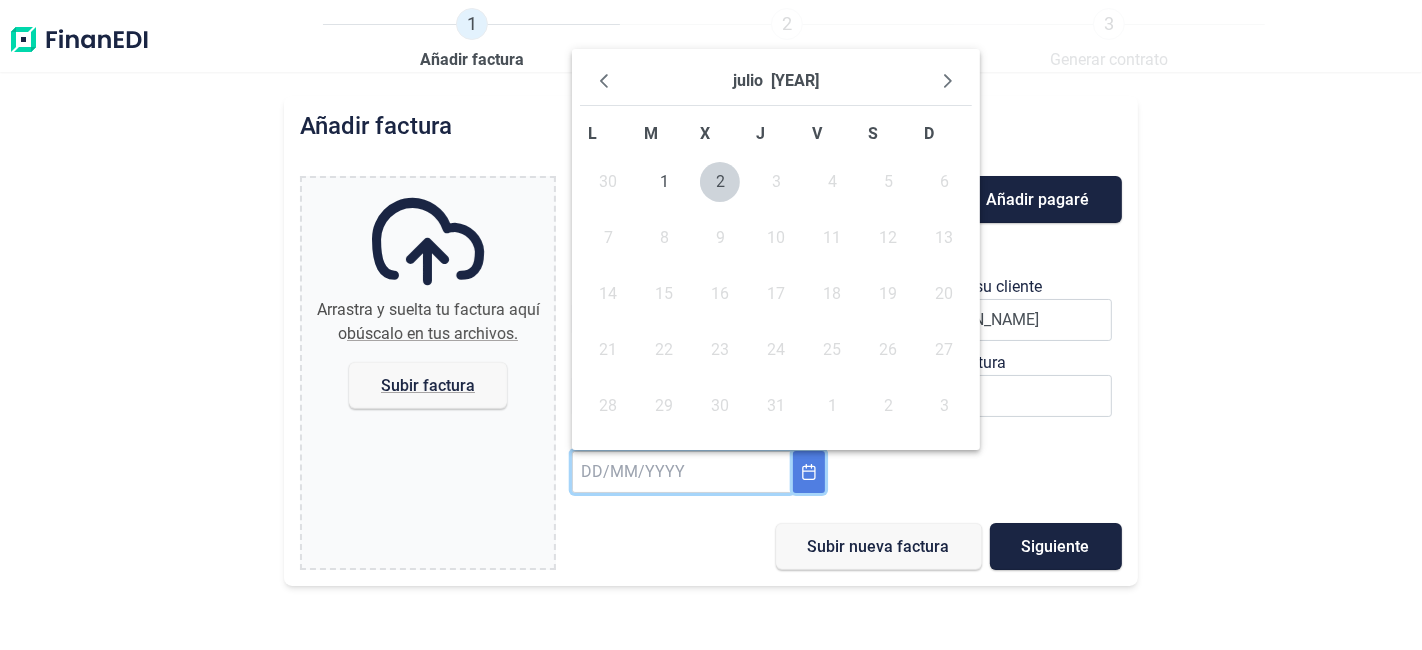 click at bounding box center [809, 472] 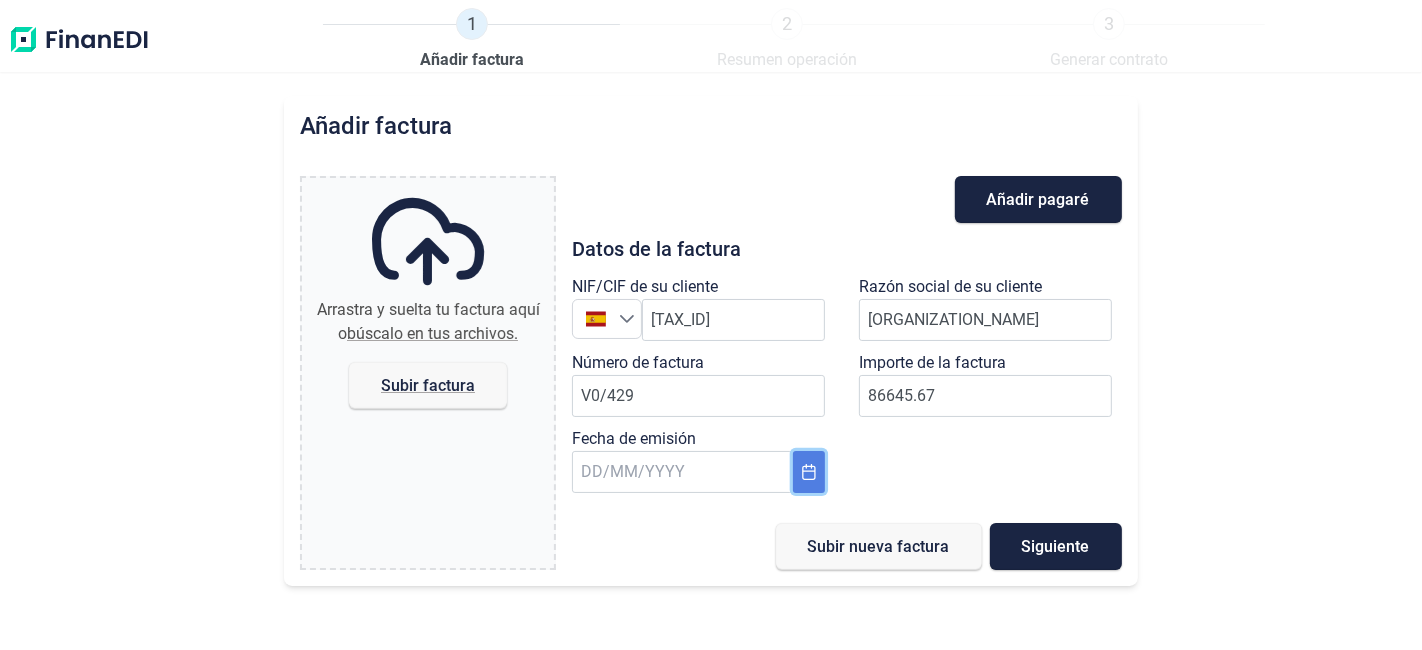 click at bounding box center [809, 472] 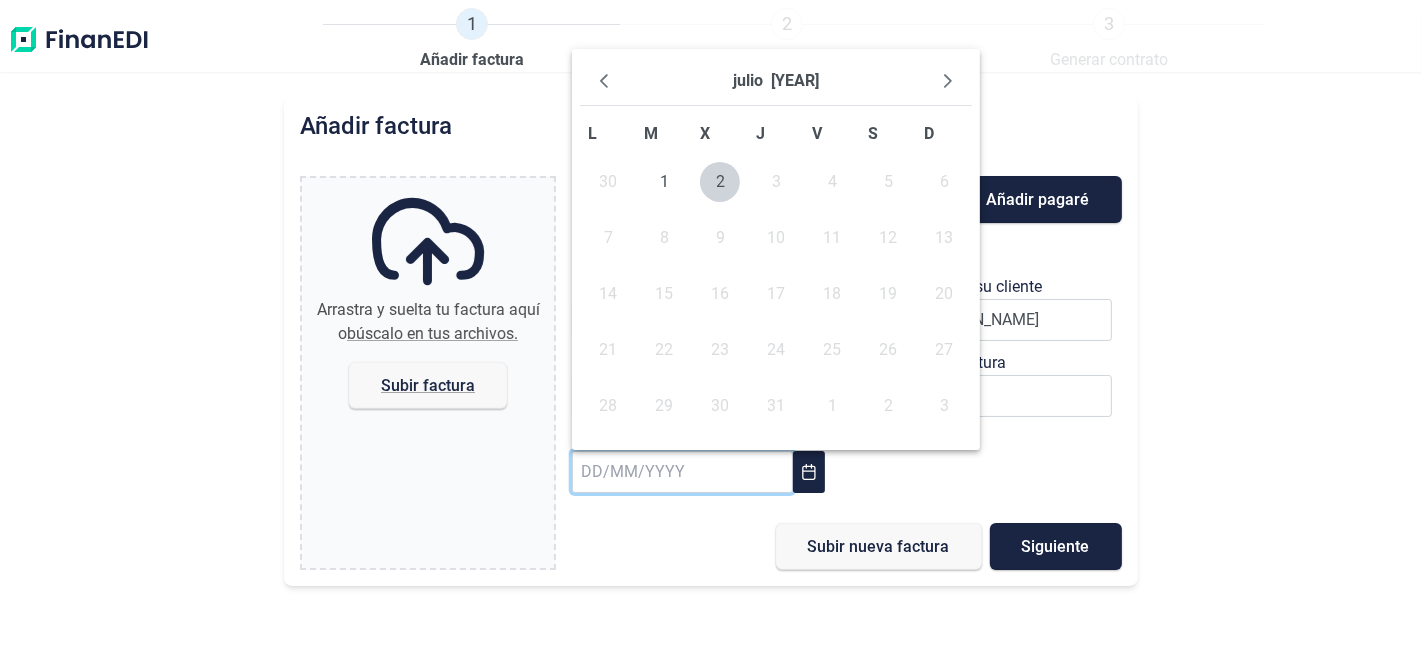 click on "julio 2025" at bounding box center (776, 81) 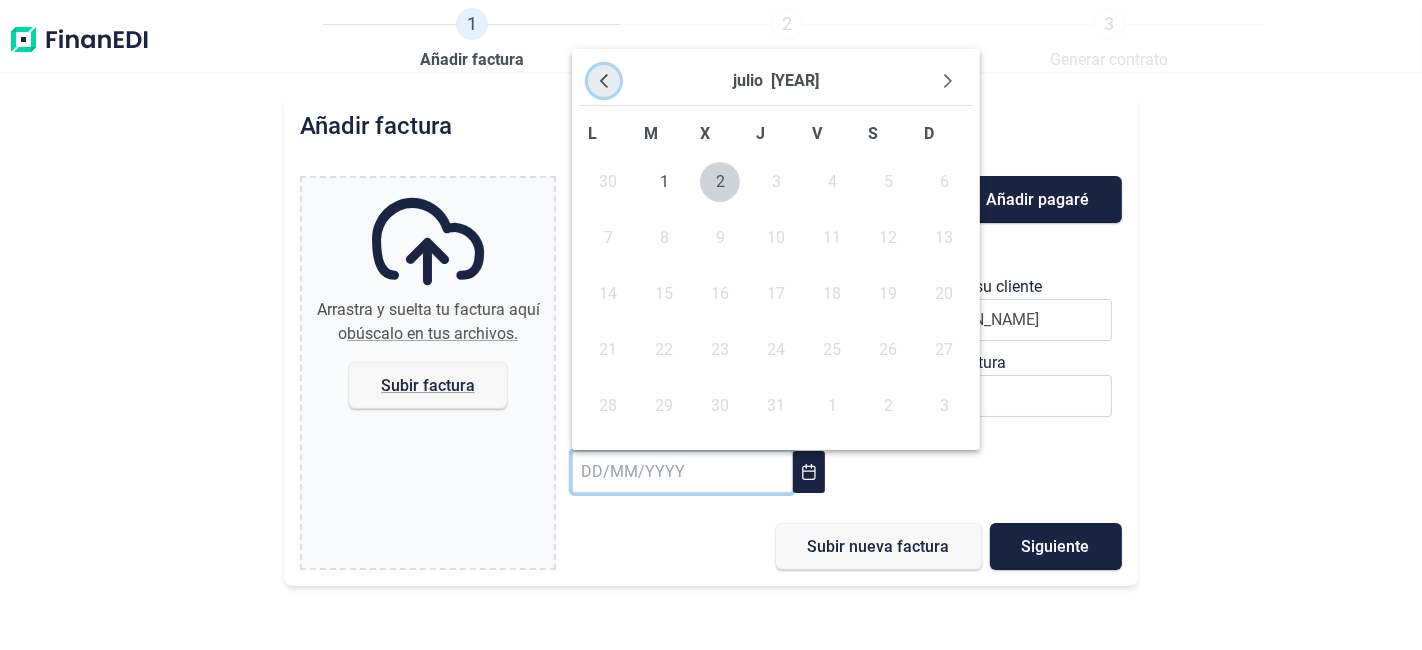 click at bounding box center (604, 81) 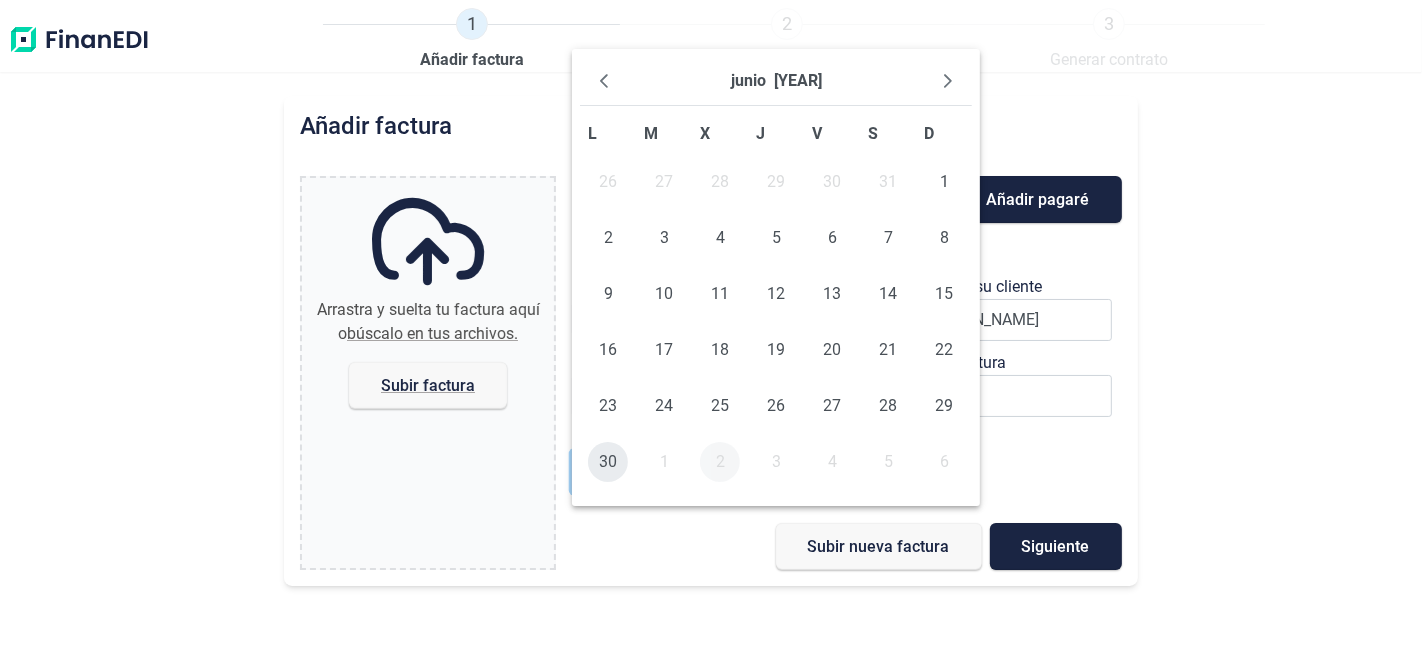 click on "30" at bounding box center (608, 462) 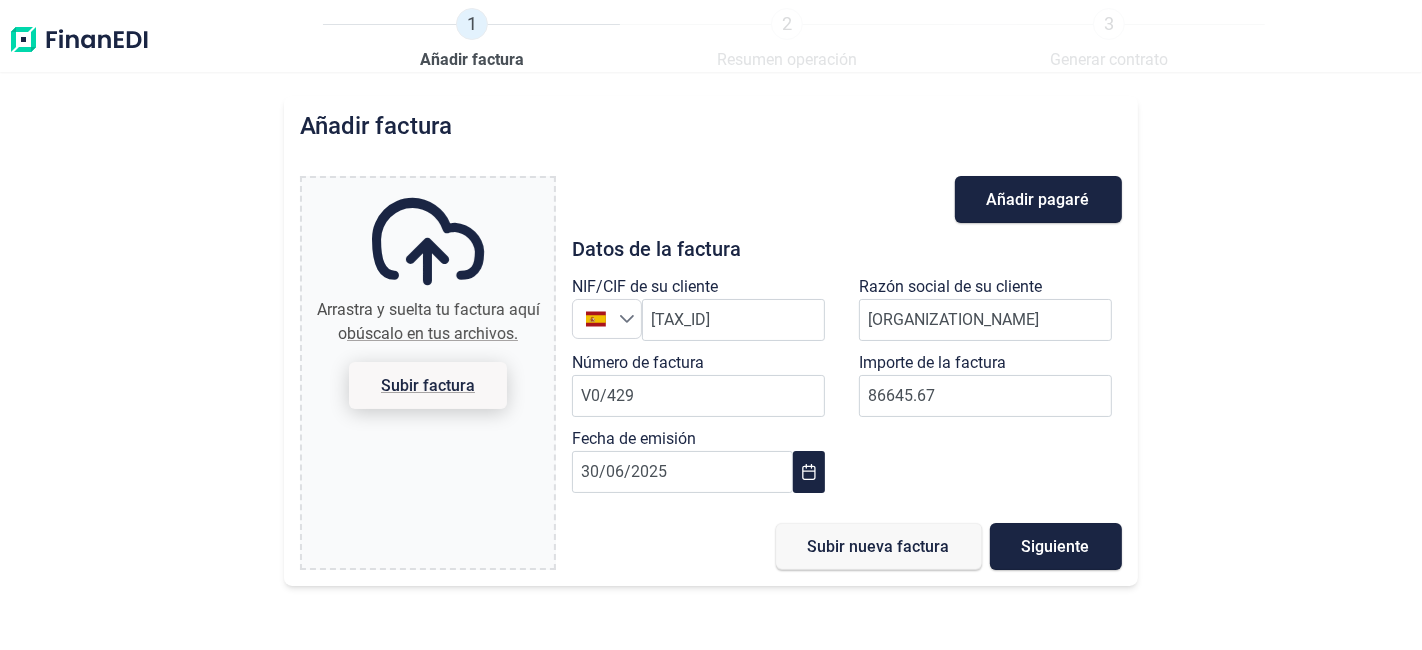 click on "Subir factura" at bounding box center (428, 385) 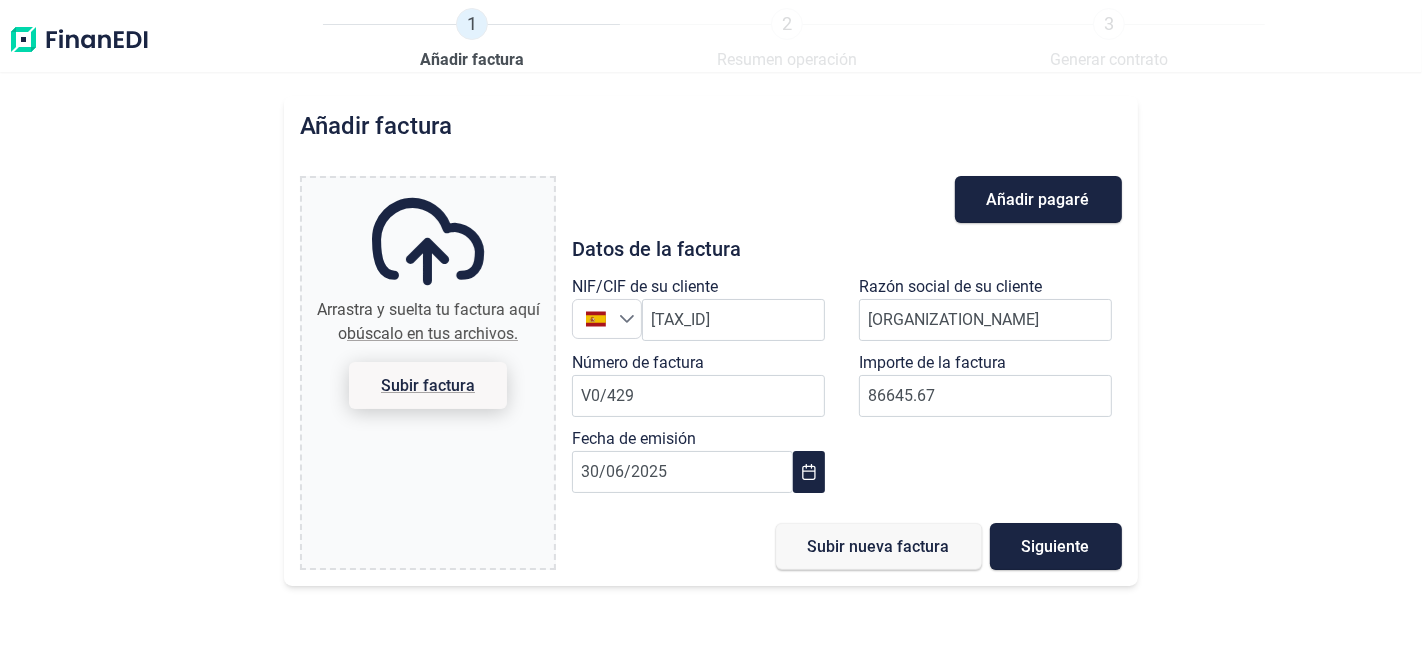click on "Arrastra y suelta tu factura aquí o  búscalo en tus archivos. Subir factura" at bounding box center (428, 181) 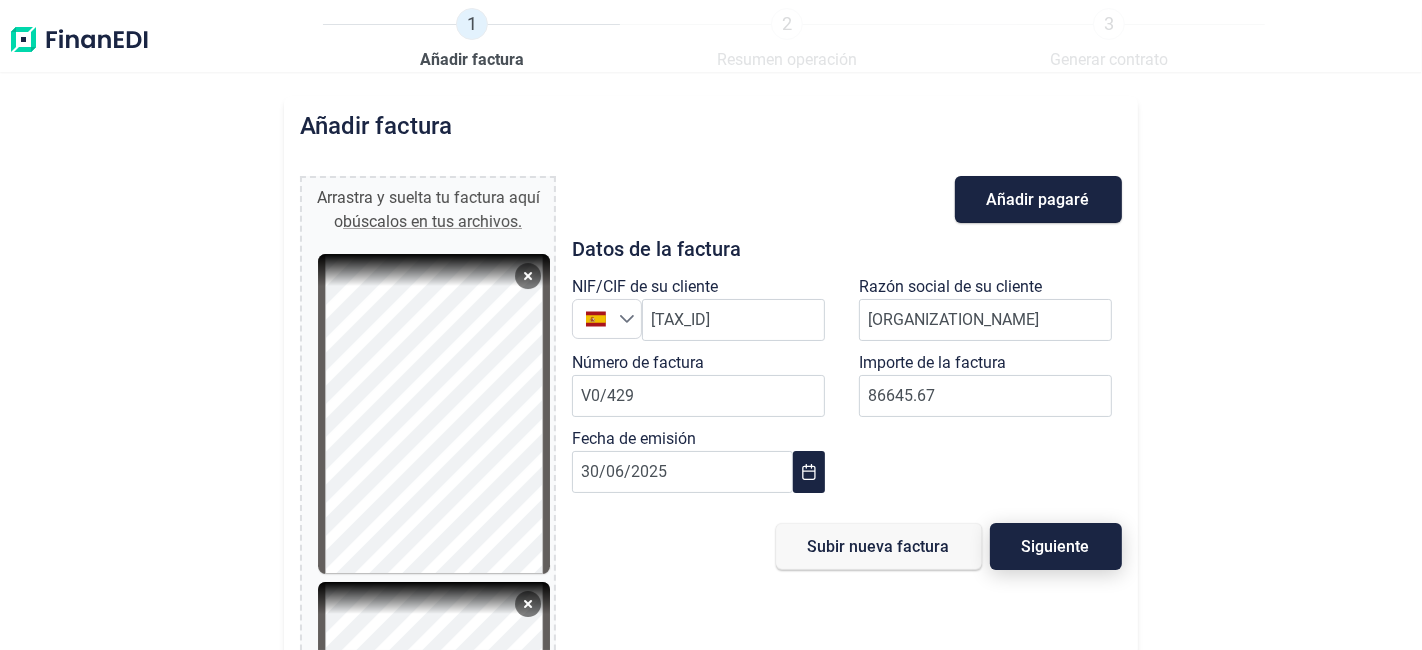 click on "Siguiente" at bounding box center (1056, 546) 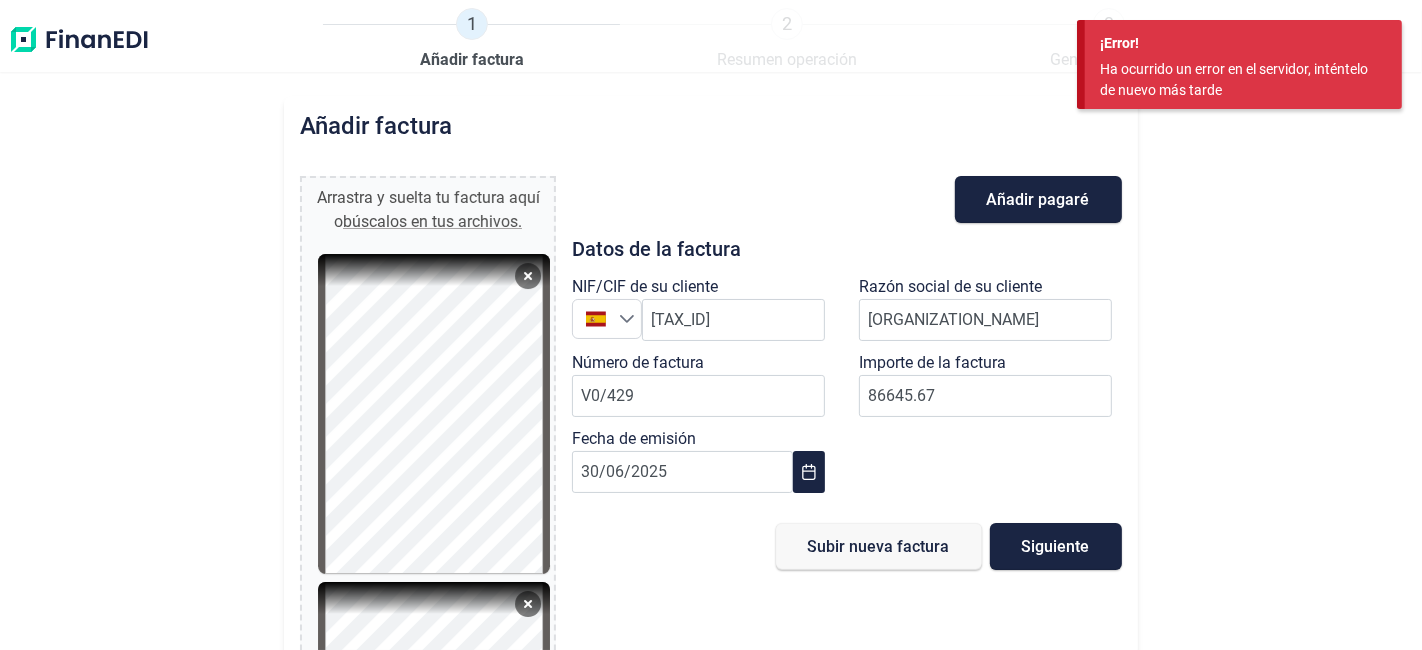 click on "Añadir factura Arrastra y suelta tu factura aquí  o  búscalos en tus archivos. factura (7).pdf Abort Retry Remove factura (7).pdf 77 KB TALAVERA JUNIO (1).pdf Abort Retry Remove TALAVERA JUNIO (1).pdf 51 KB Files Añadir pagaré Datos de la factura NIF/CIF de su cliente España [TAX_ID] Razón social de su cliente [ORGANIZATION_NAME] Número de factura  [INVOICE_NUMBER] Importe de la factura [CURRENCY][AMOUNT] Fecha de emisión [DATE]   Subir nueva factura Siguiente" at bounding box center (711, 421) 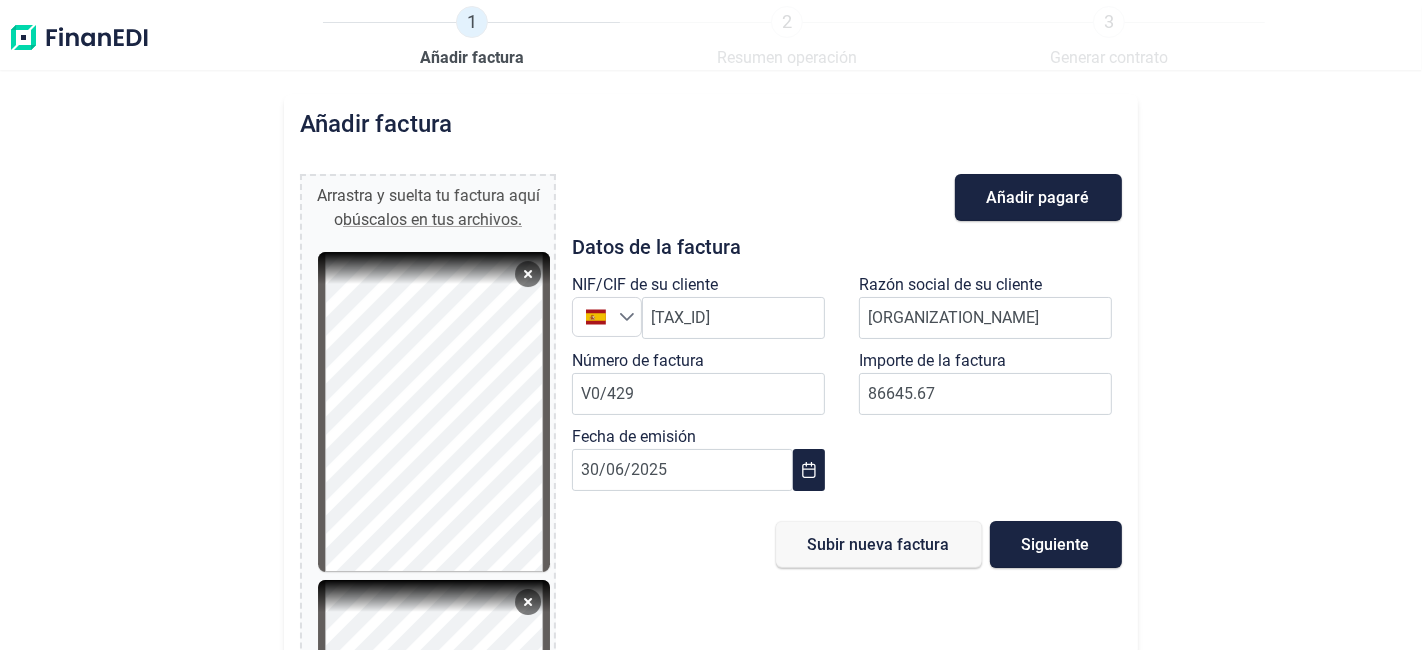 scroll, scrollTop: 0, scrollLeft: 0, axis: both 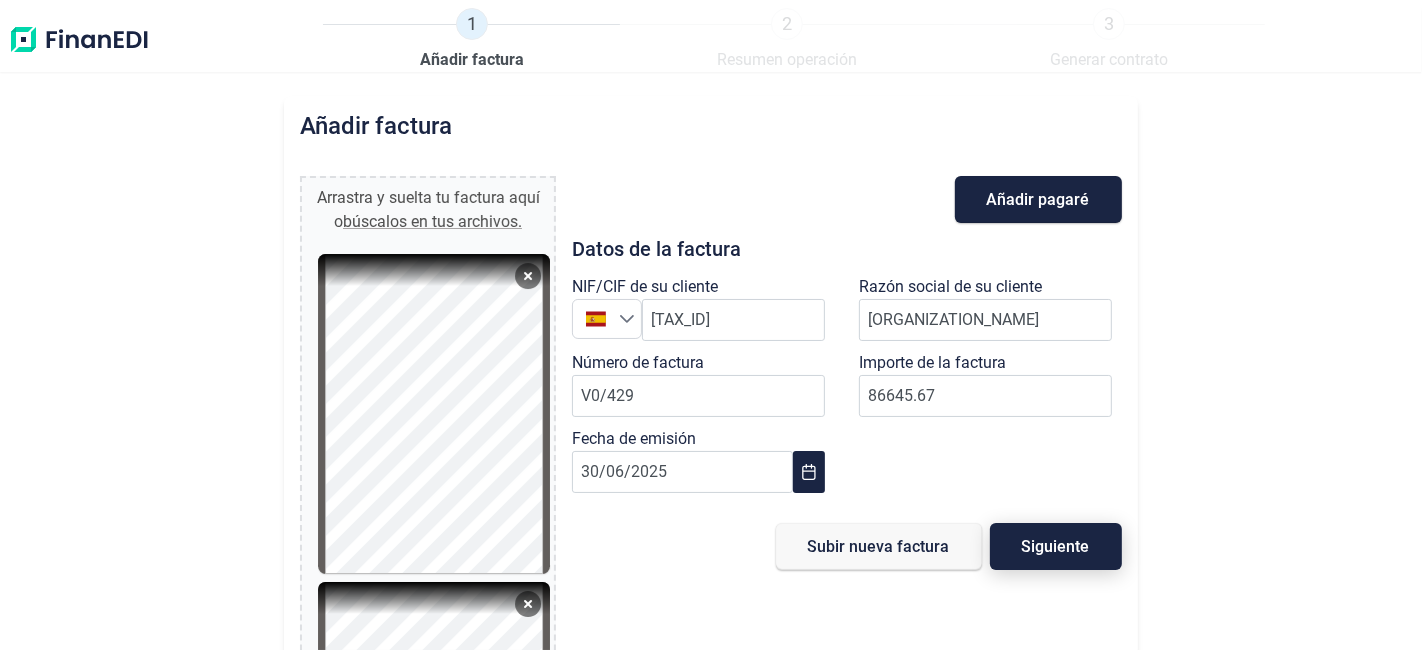click on "Siguiente" at bounding box center (1056, 546) 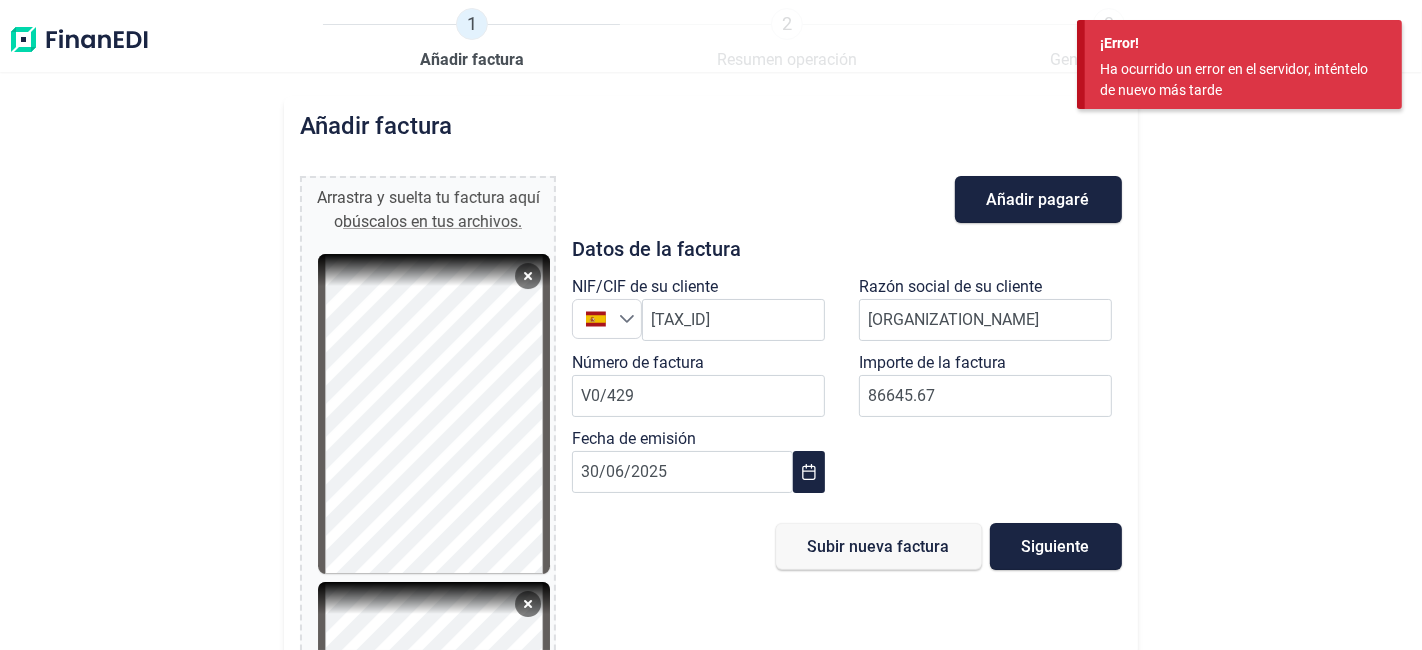 click on "Añadir factura Arrastra y suelta tu factura aquí  o  búscalos en tus archivos. factura (7).pdf Abort Retry Remove factura (7).pdf 77 KB TALAVERA JUNIO (1).pdf Abort Retry Remove TALAVERA JUNIO (1).pdf 51 KB Files Añadir pagaré Datos de la factura NIF/CIF de su cliente España [TAX_ID] Razón social de su cliente [ORGANIZATION_NAME] Número de factura  [INVOICE_NUMBER] Importe de la factura [CURRENCY][AMOUNT] Fecha de emisión [DATE]   Subir nueva factura Siguiente" at bounding box center [711, 421] 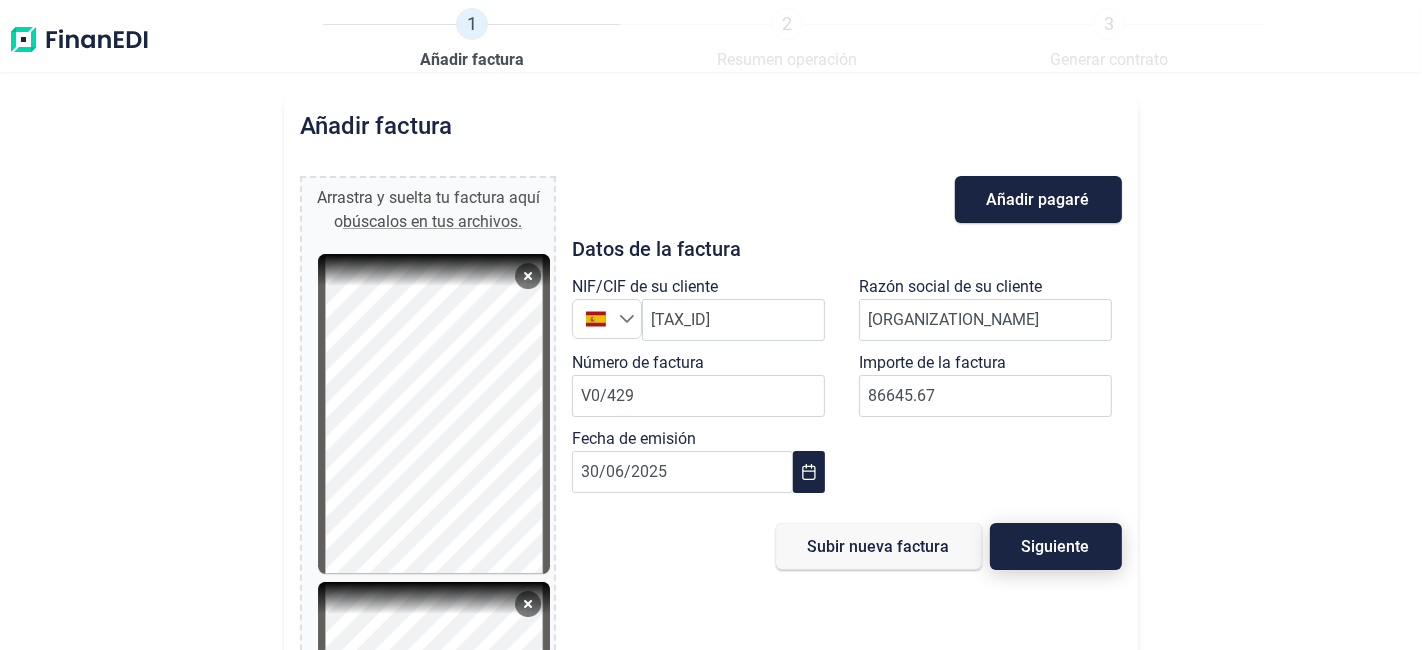 click on "Siguiente" at bounding box center [1056, 546] 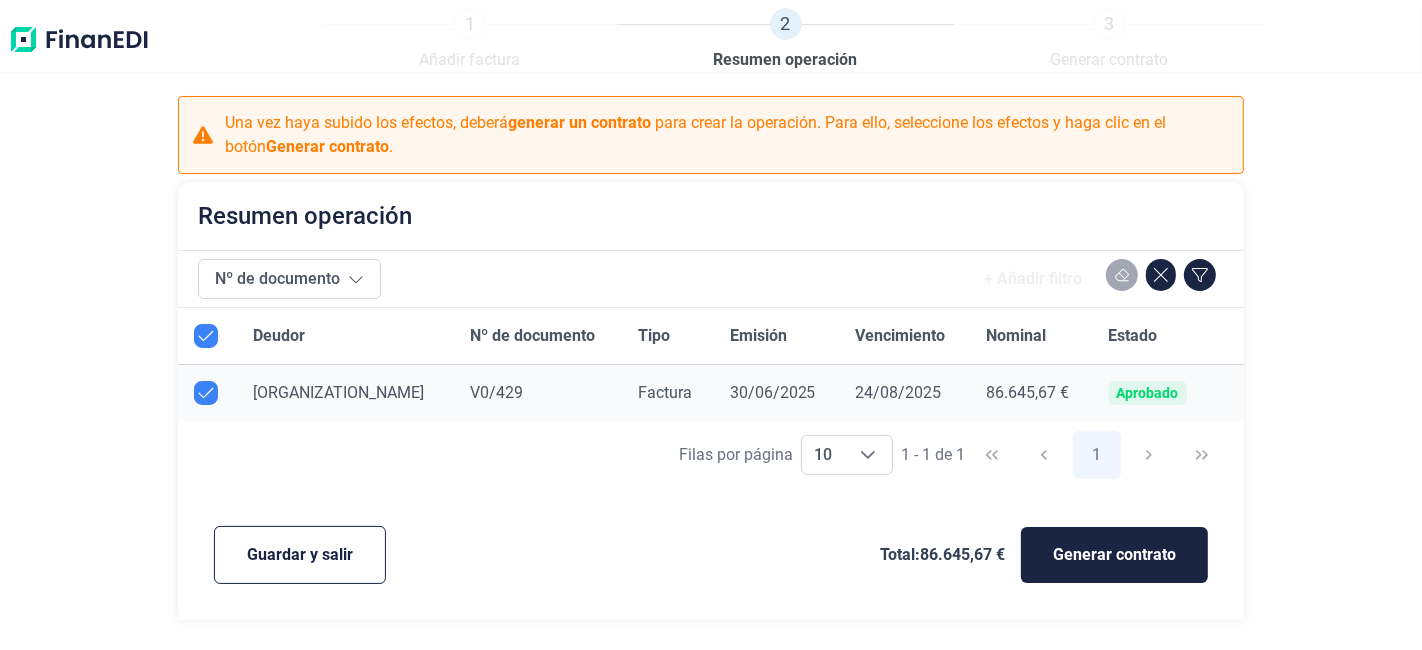 click on "Generar contrato" at bounding box center (1114, 555) 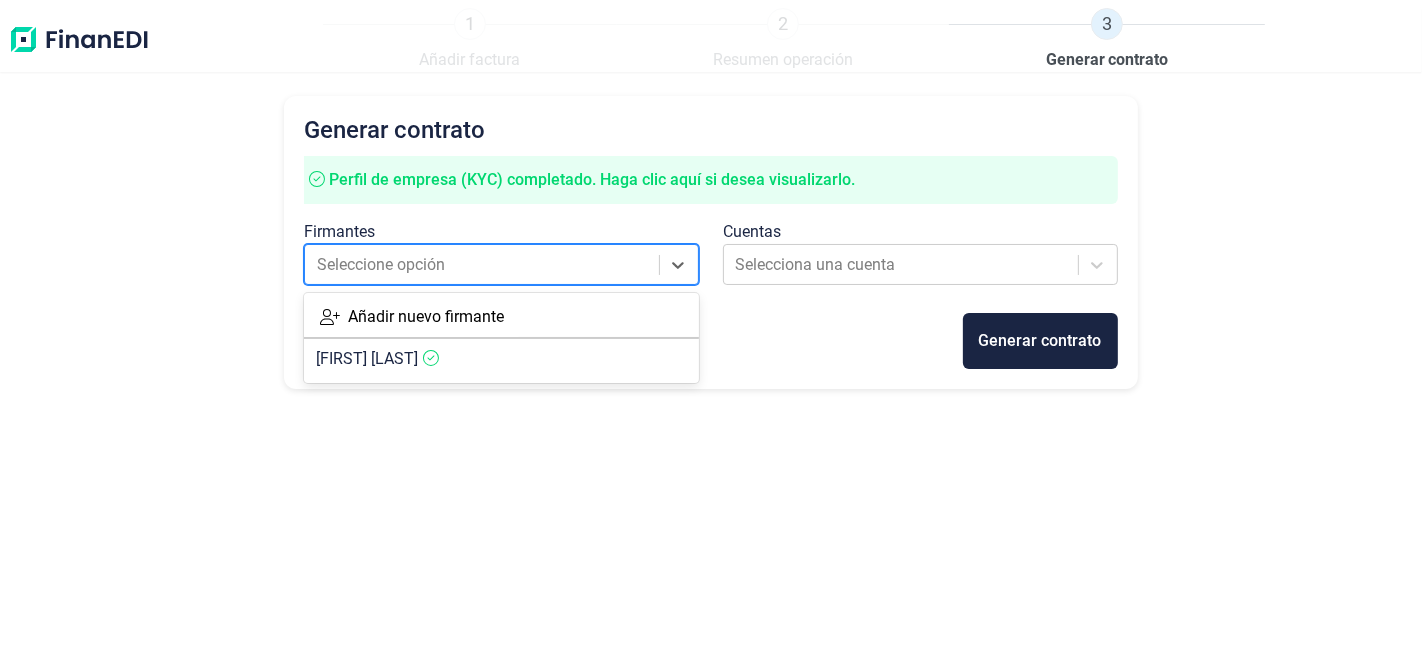 drag, startPoint x: 689, startPoint y: 262, endPoint x: 517, endPoint y: 289, distance: 174.1063 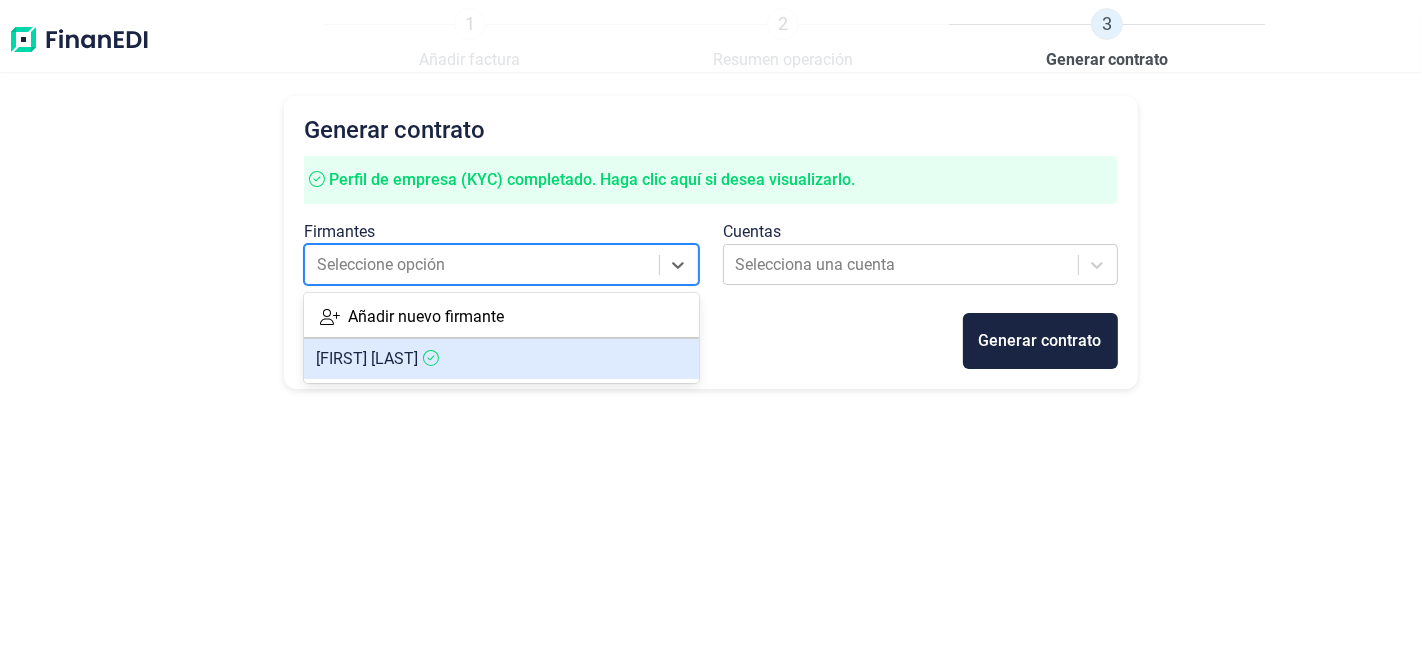 drag, startPoint x: 442, startPoint y: 373, endPoint x: 471, endPoint y: 356, distance: 33.61547 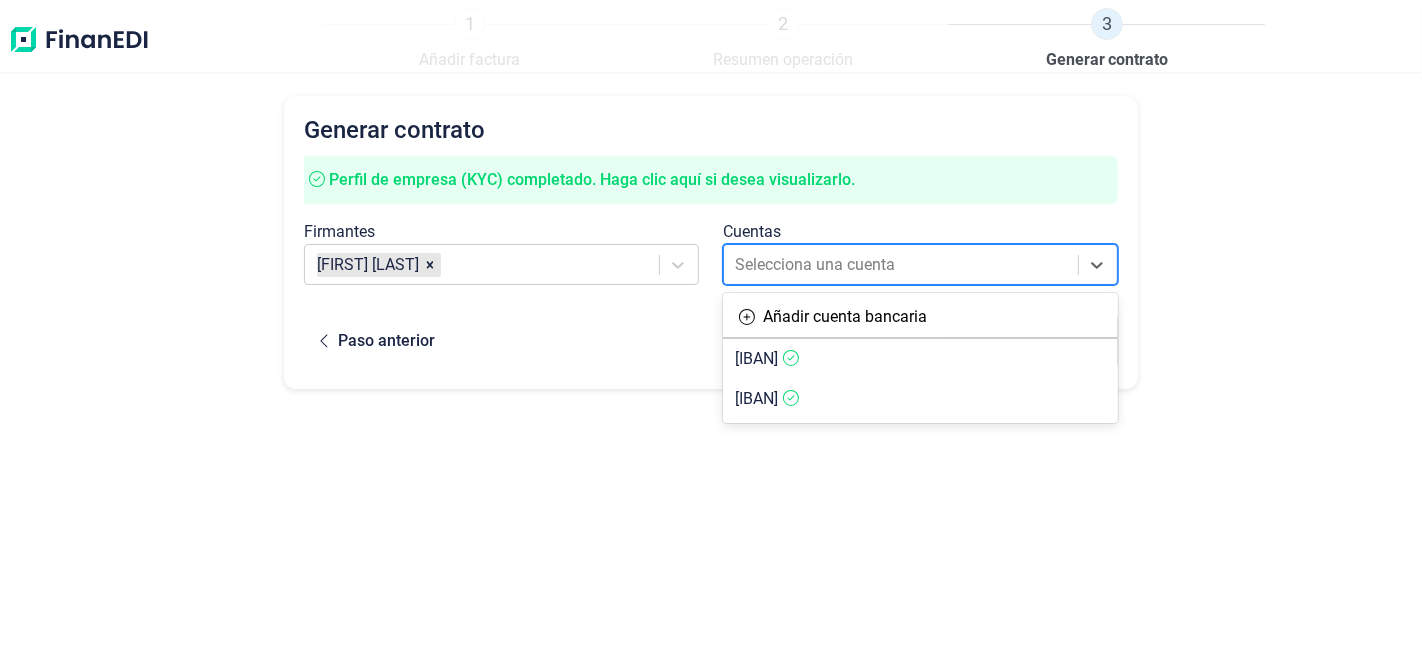 click at bounding box center (902, 265) 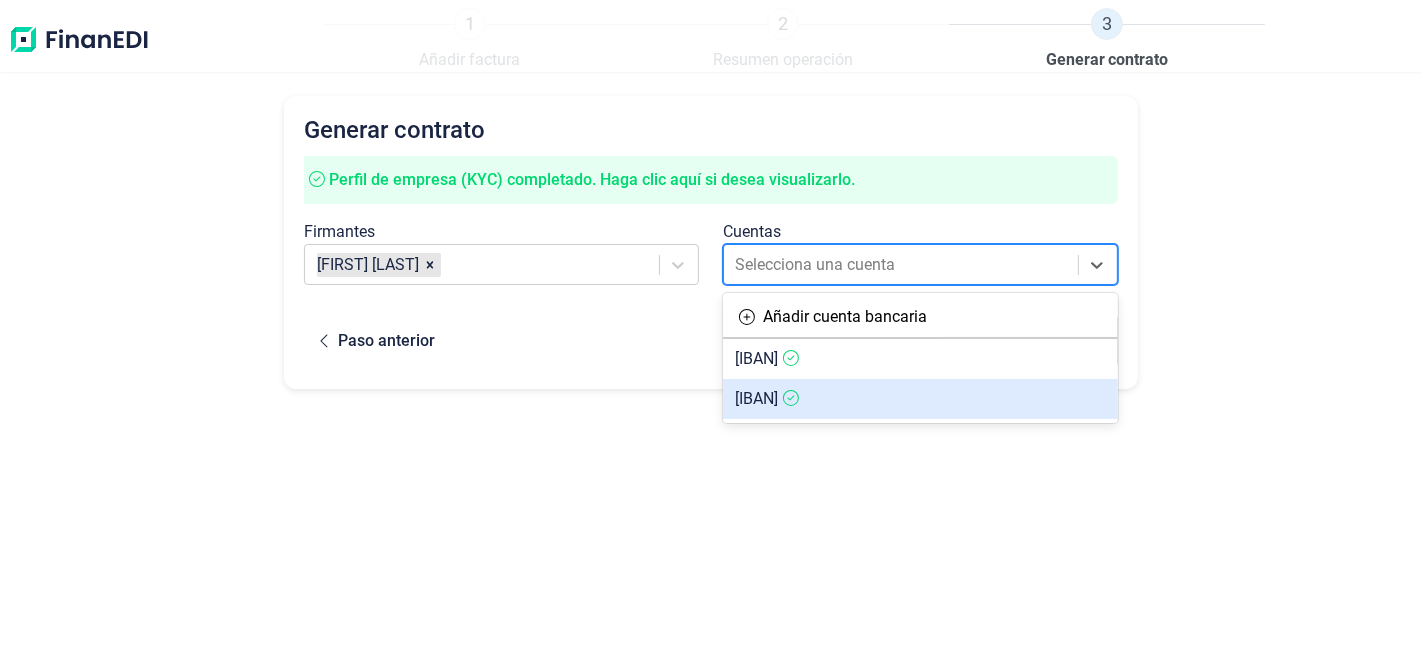 drag, startPoint x: 877, startPoint y: 395, endPoint x: 934, endPoint y: 335, distance: 82.75868 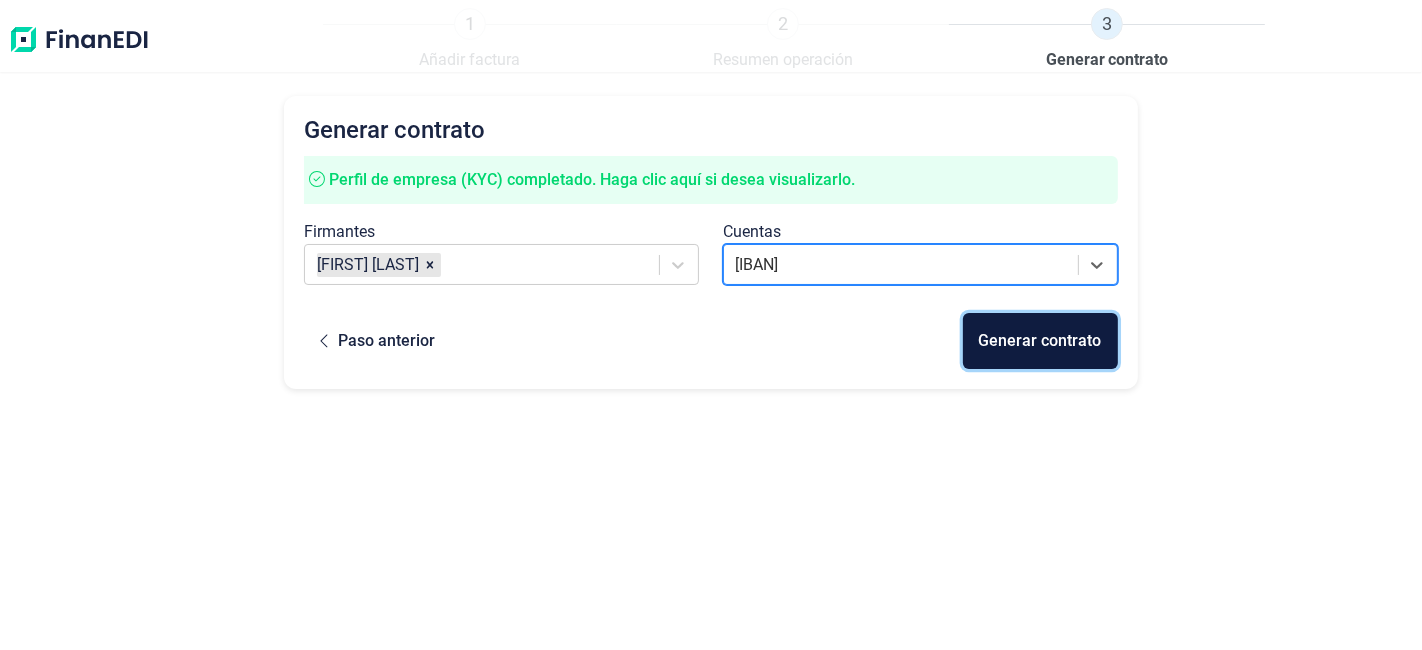 click on "Generar contrato" at bounding box center (1040, 341) 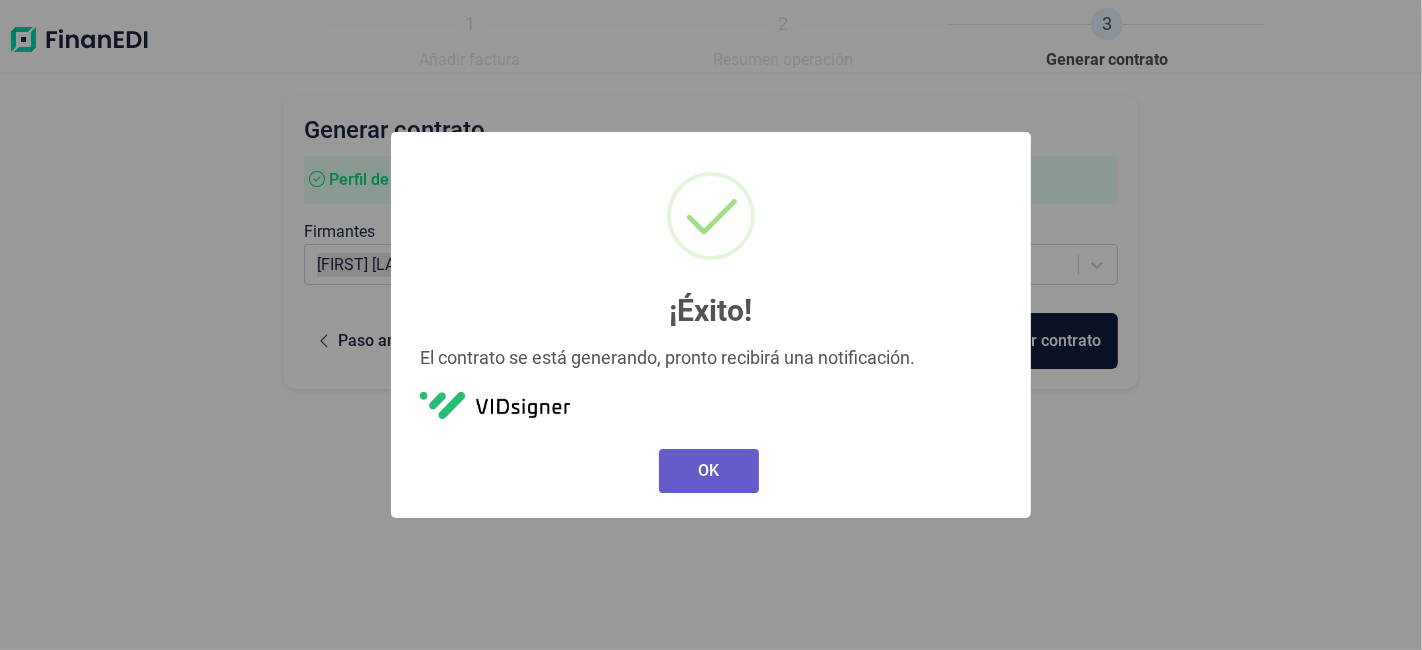 click on "OK" at bounding box center [709, 471] 